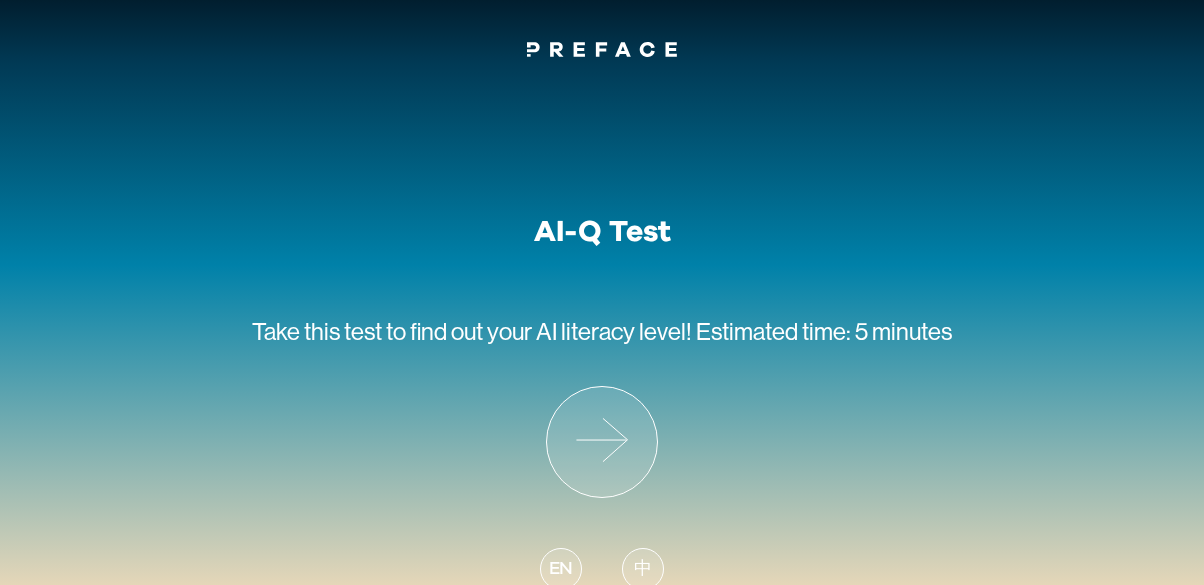scroll, scrollTop: 96, scrollLeft: 0, axis: vertical 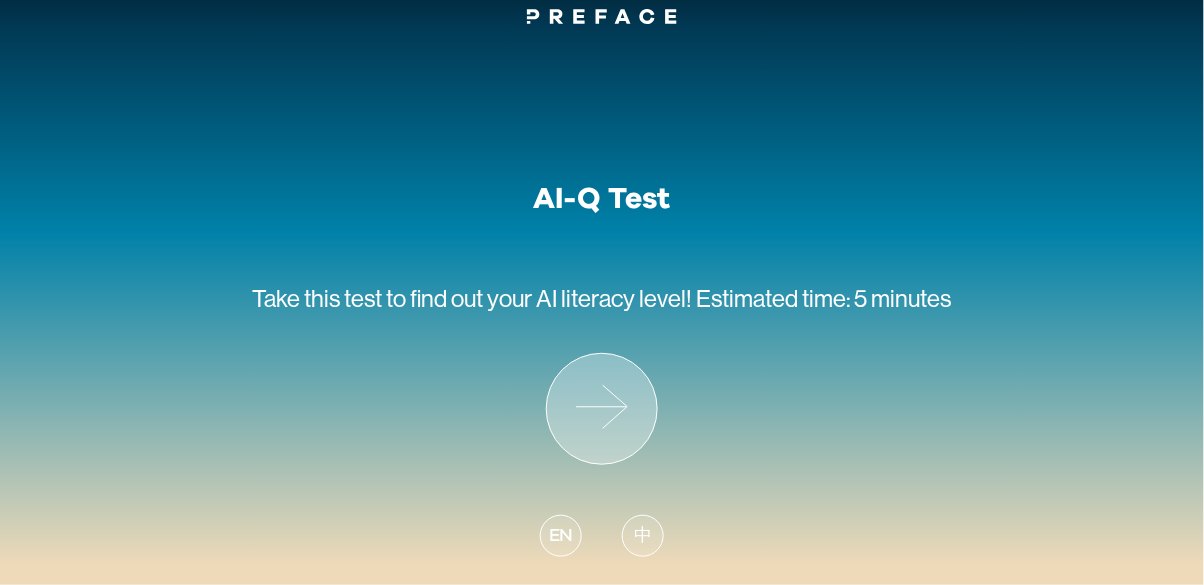 click 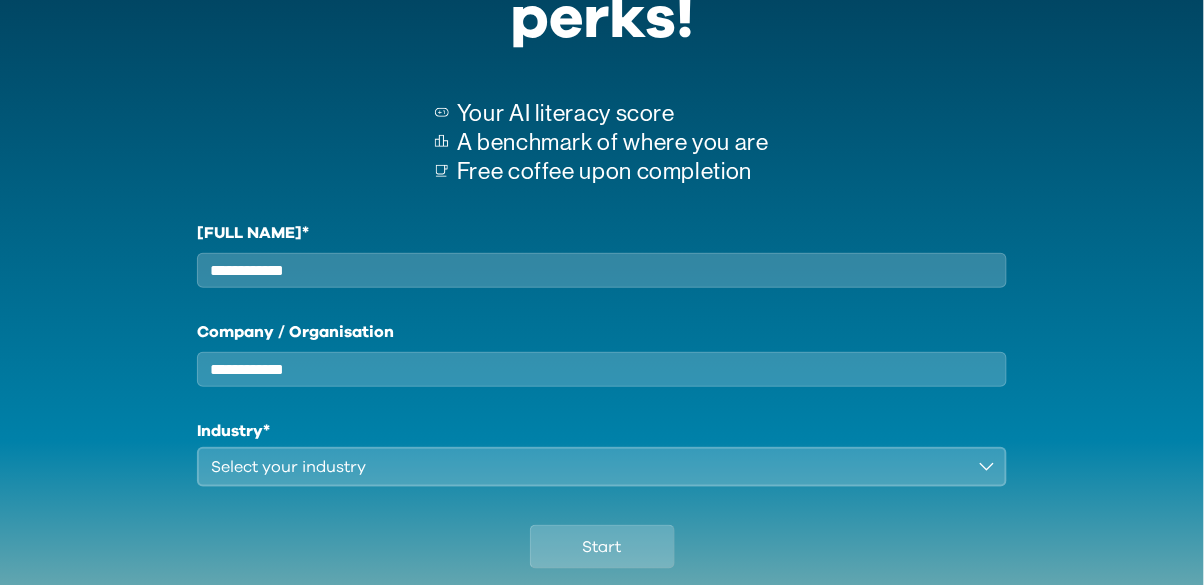 scroll, scrollTop: 0, scrollLeft: 0, axis: both 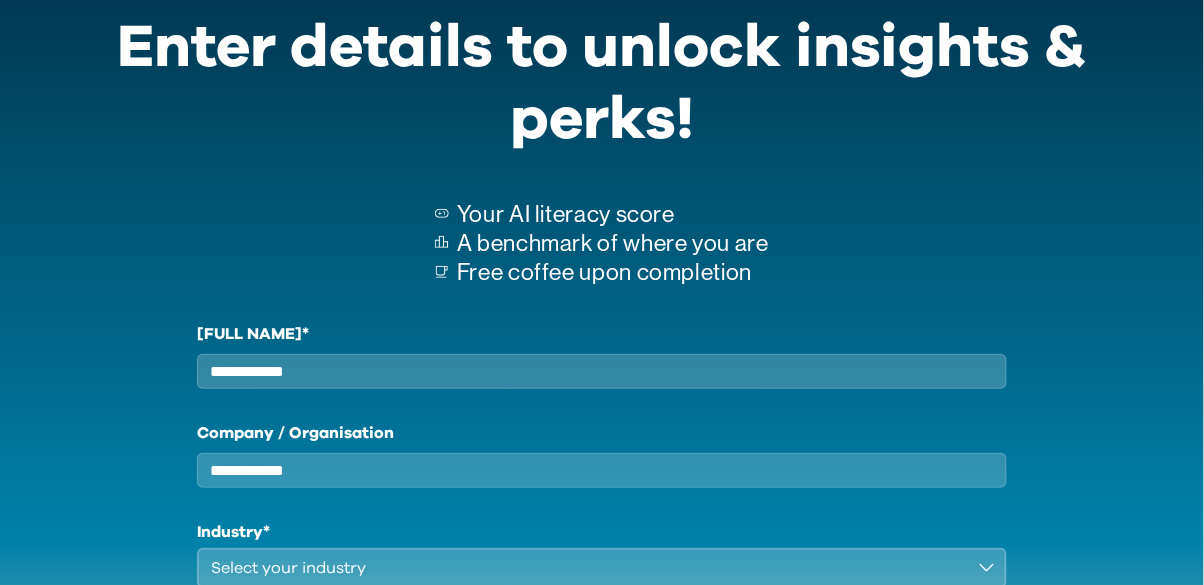 click on "[FULL NAME]*" at bounding box center [601, 371] 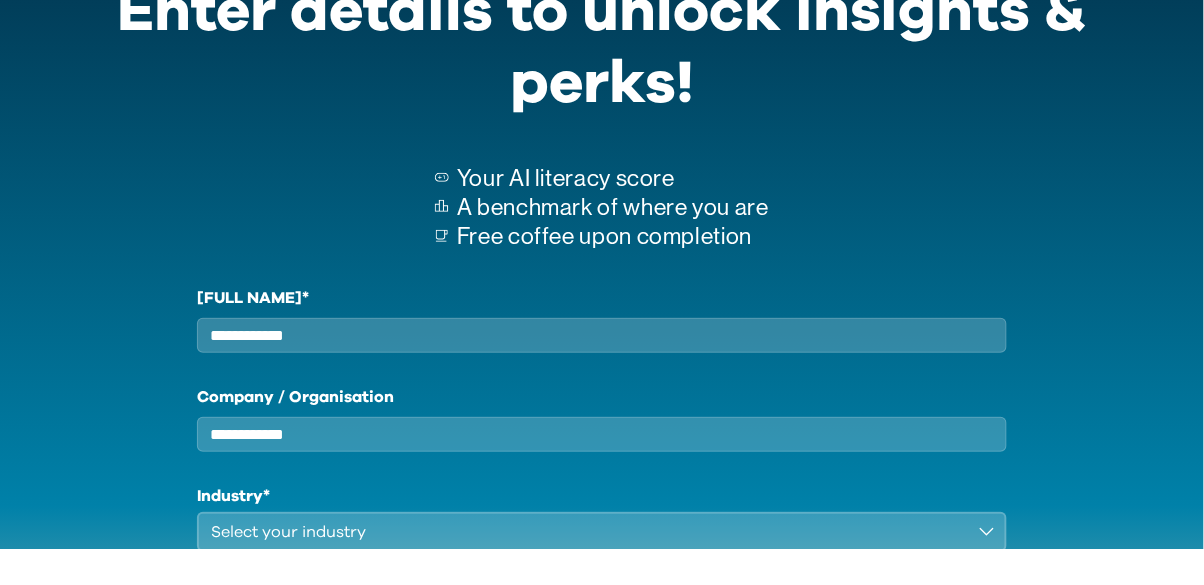 scroll, scrollTop: 134, scrollLeft: 0, axis: vertical 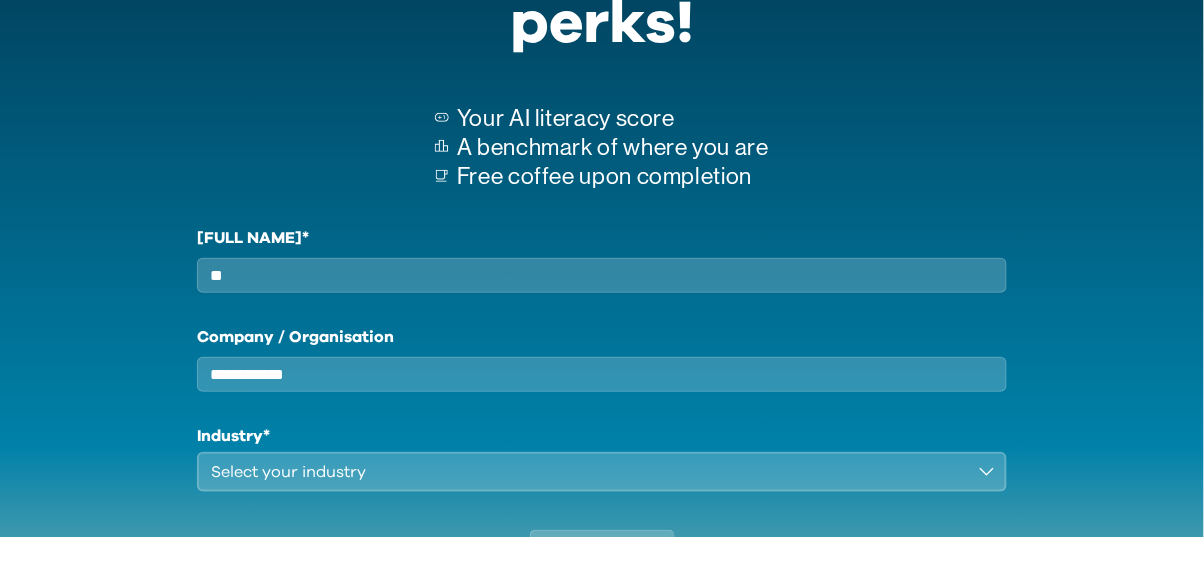 type on "**" 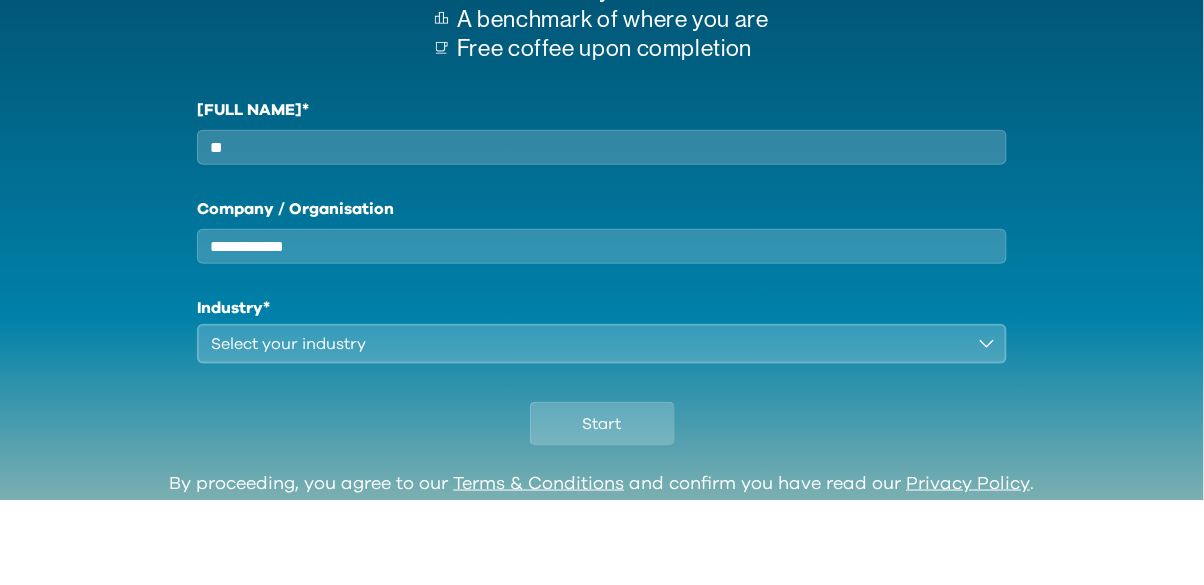 scroll, scrollTop: 255, scrollLeft: 0, axis: vertical 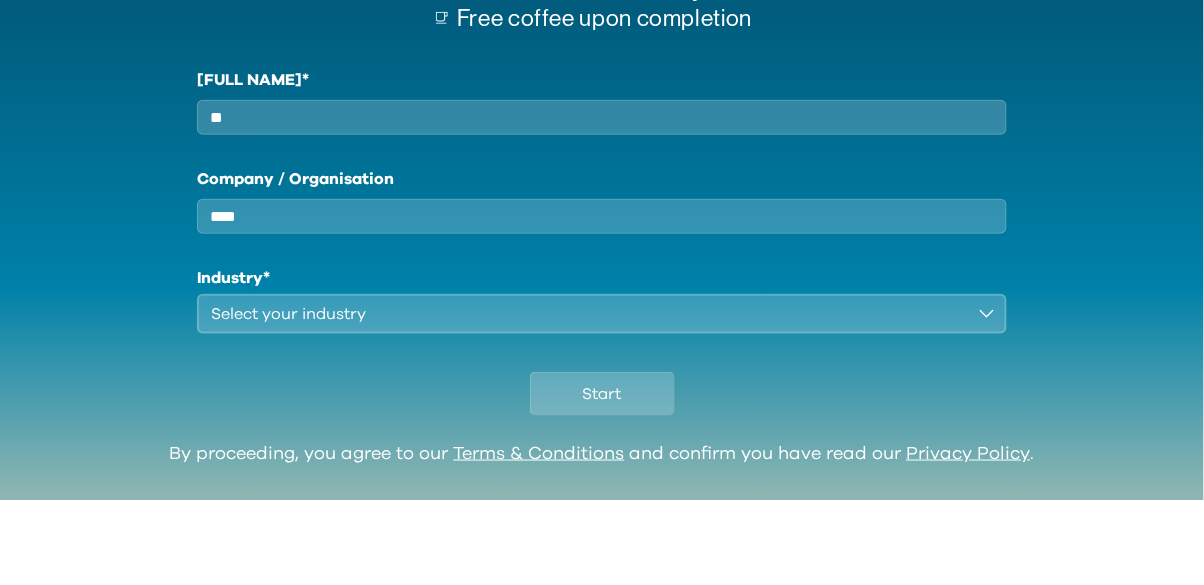 type on "****" 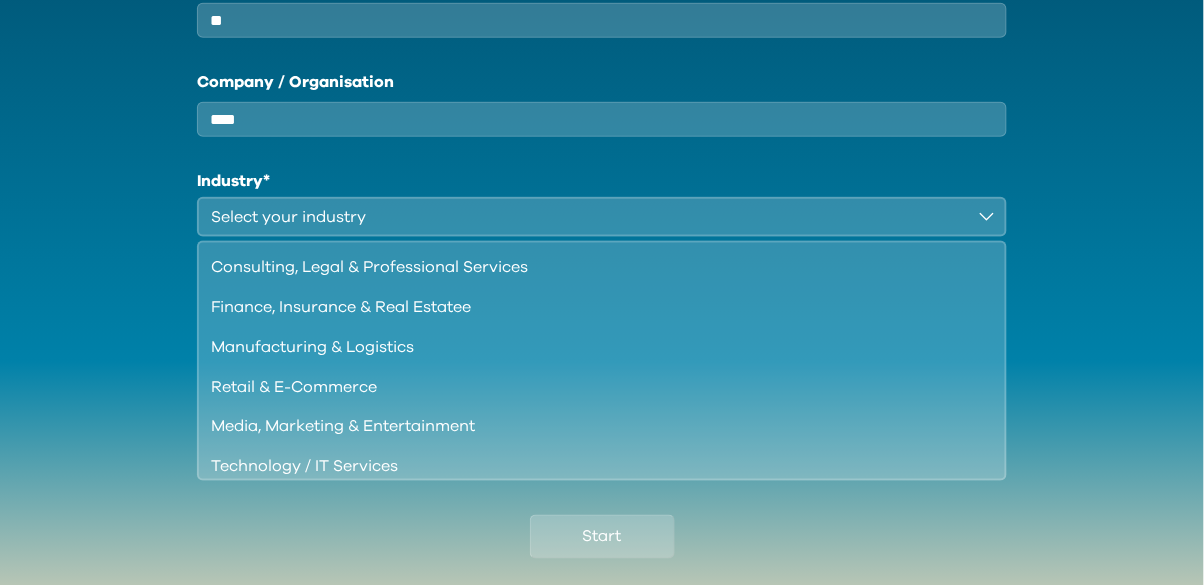 scroll, scrollTop: 442, scrollLeft: 0, axis: vertical 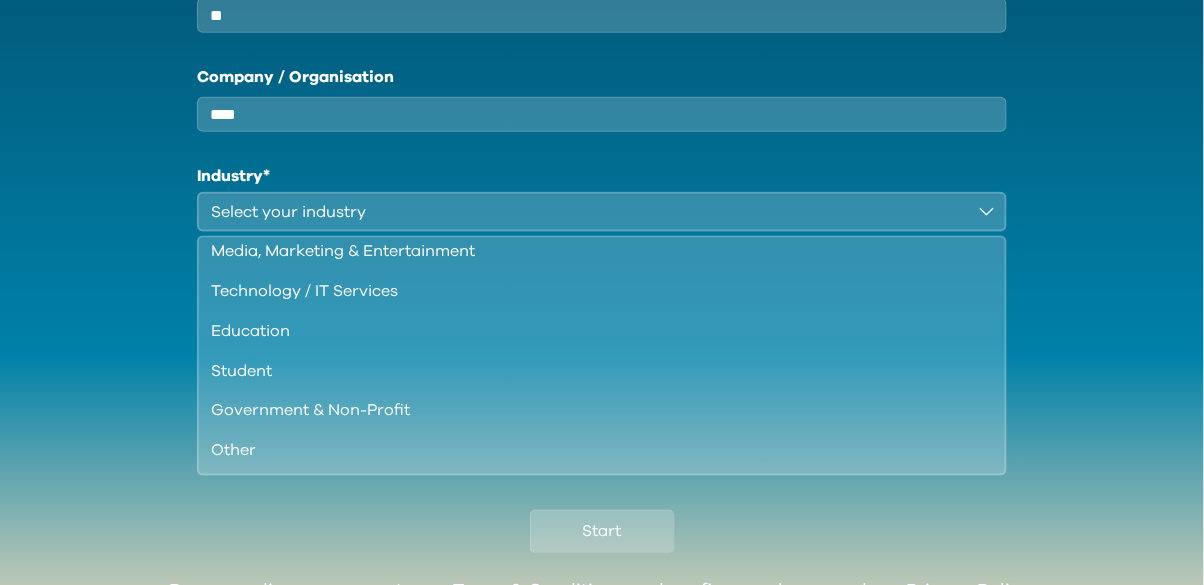 click on "Student" at bounding box center [589, 371] 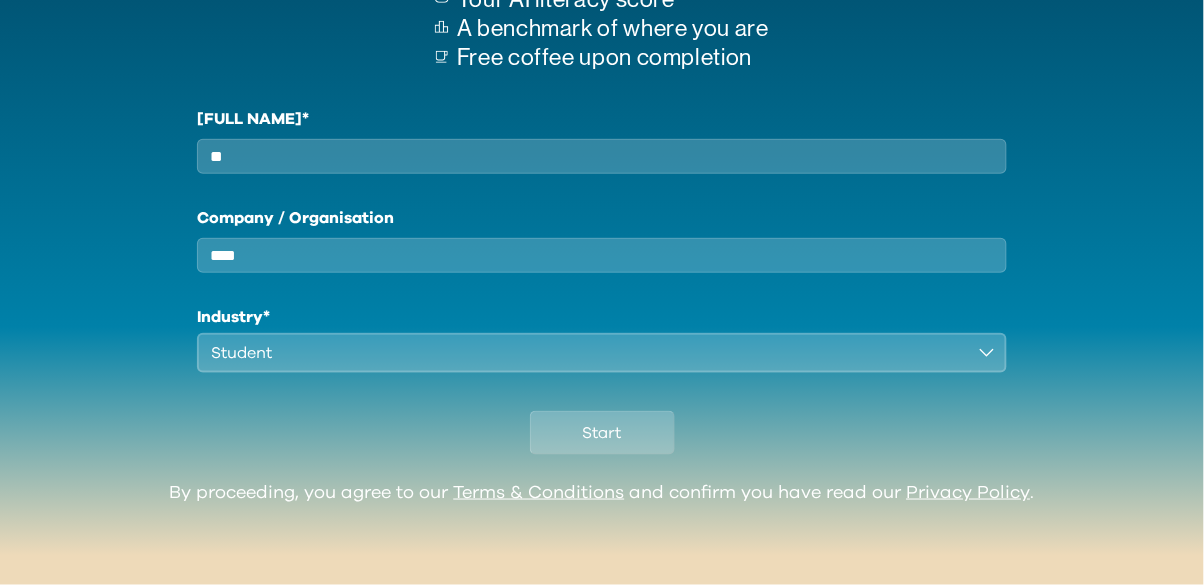 scroll, scrollTop: 222, scrollLeft: 0, axis: vertical 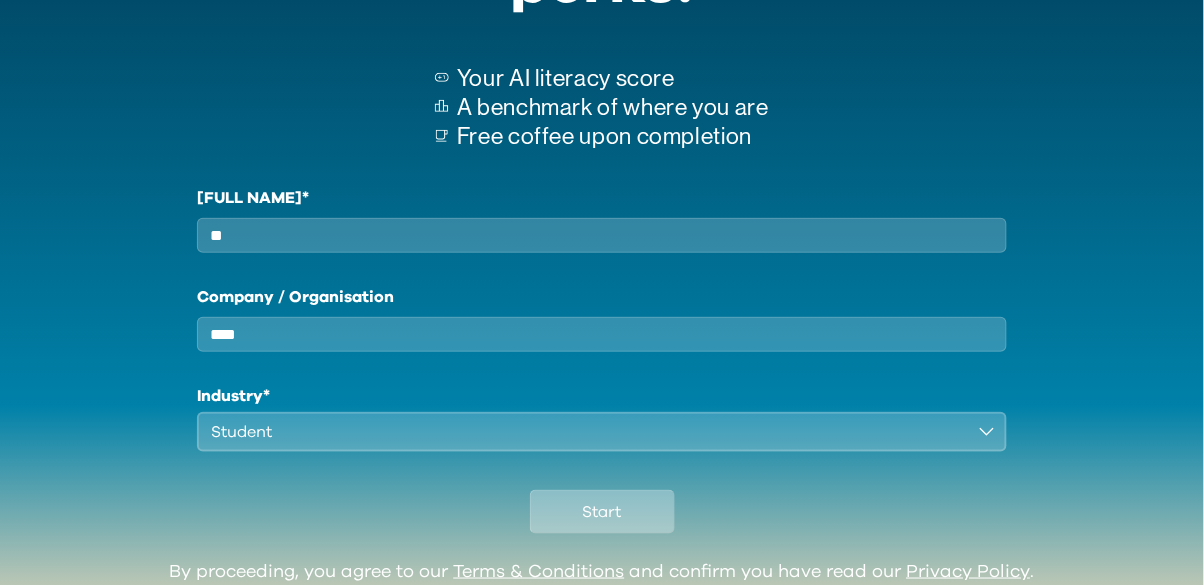 click on "Start" at bounding box center (602, 512) 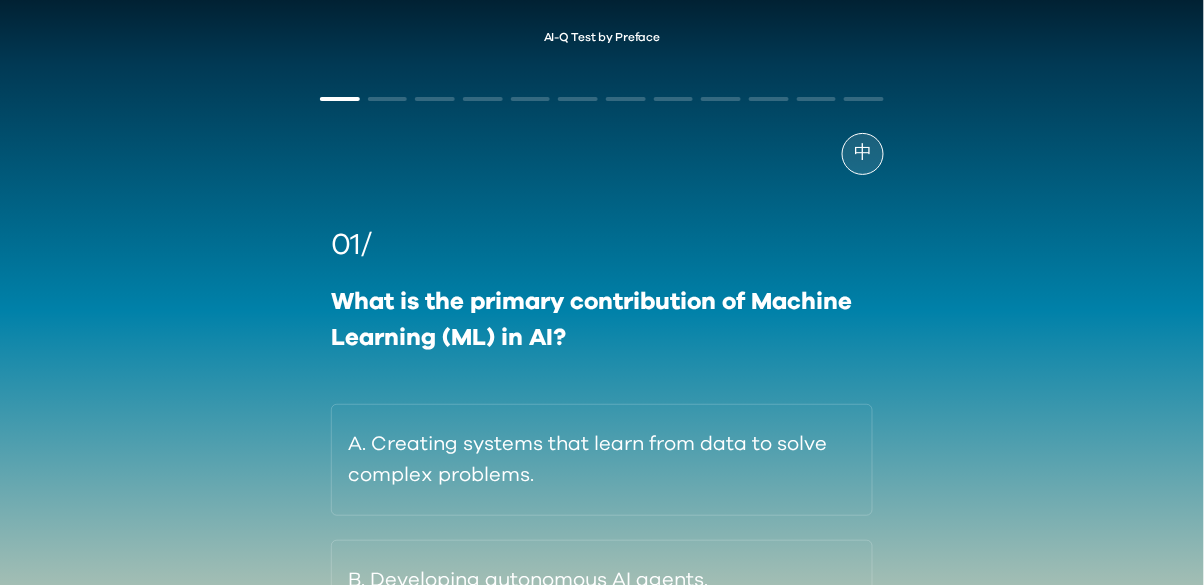 scroll, scrollTop: 64, scrollLeft: 0, axis: vertical 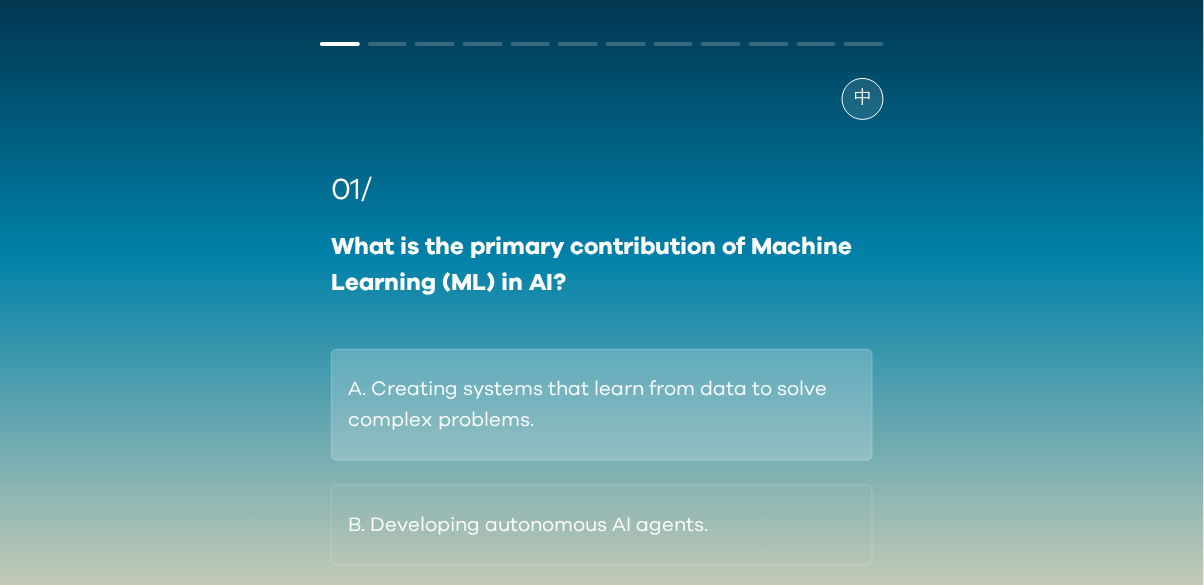 click on "A. Creating systems that learn from data to solve complex problems." at bounding box center [602, 405] 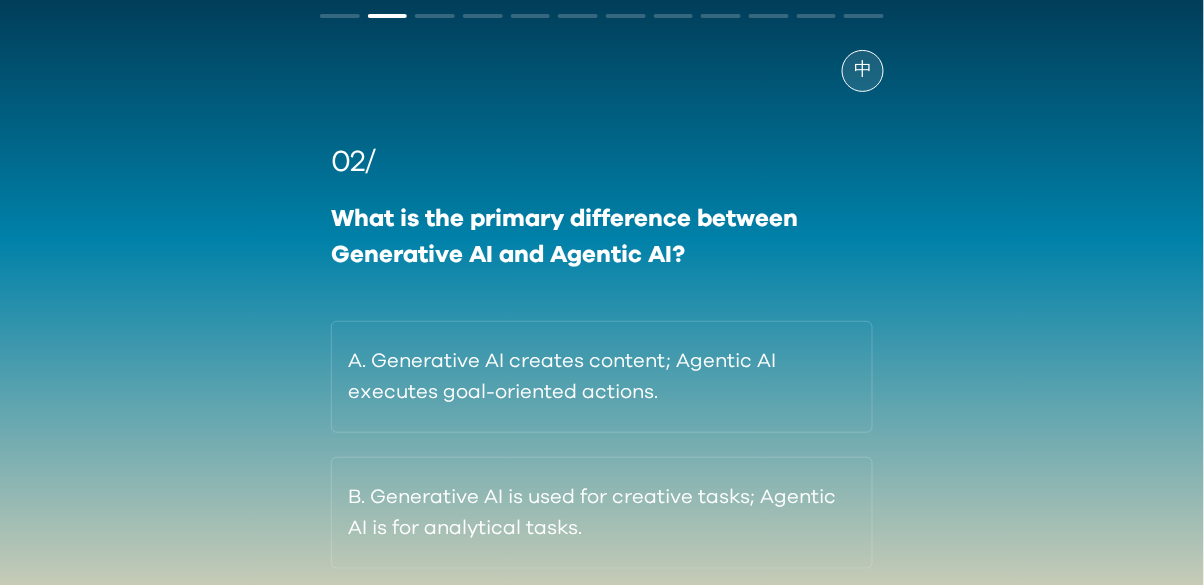 scroll, scrollTop: 86, scrollLeft: 0, axis: vertical 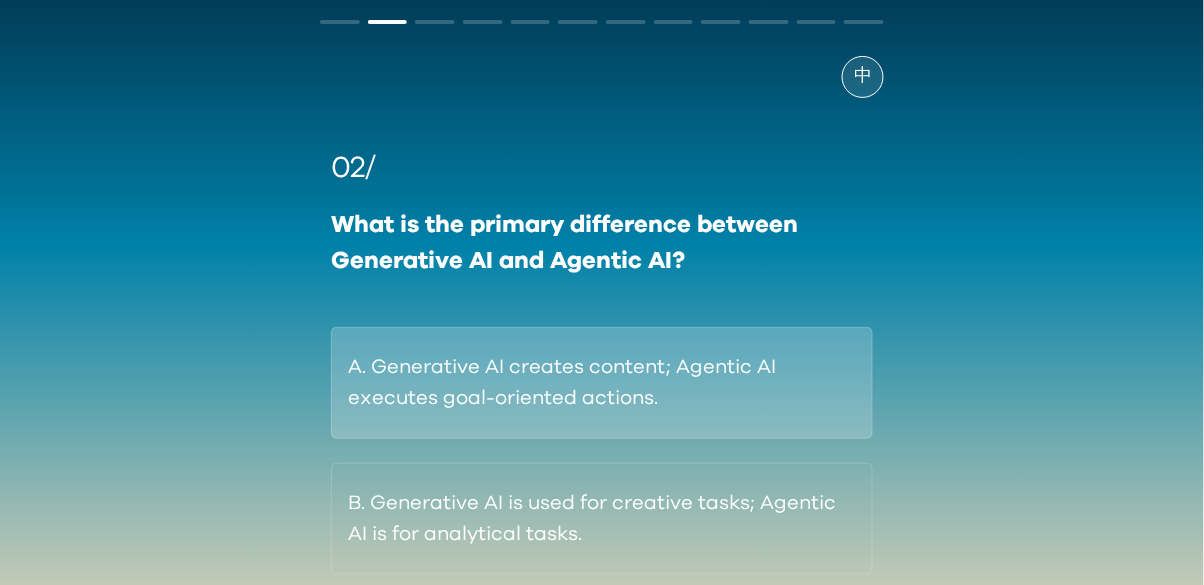 click on "A. Generative AI creates content; Agentic AI executes goal-oriented actions." at bounding box center (602, 383) 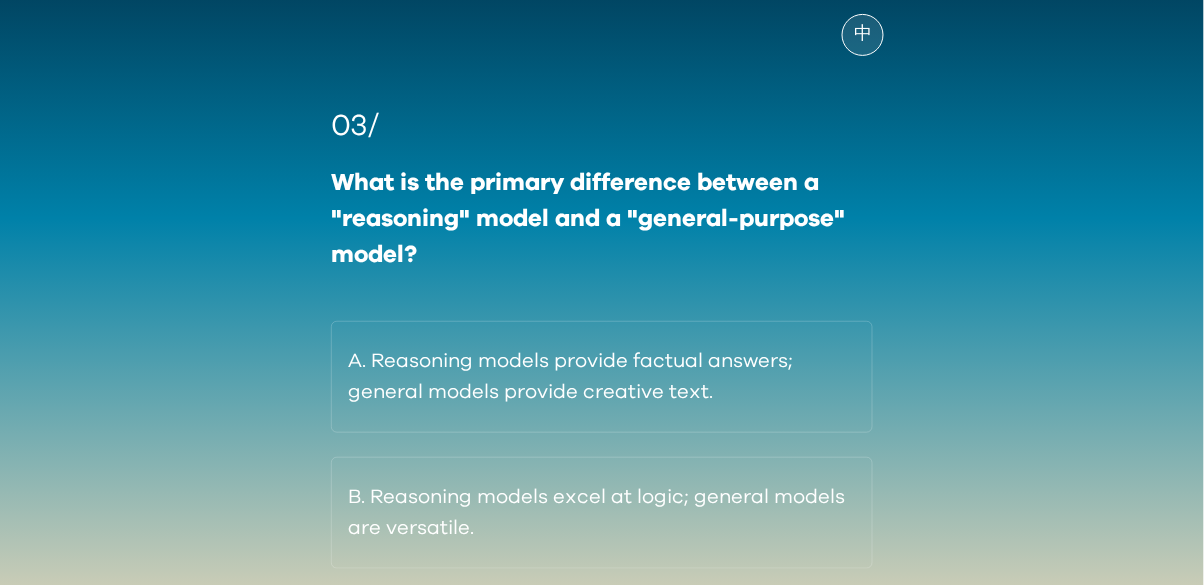 scroll, scrollTop: 128, scrollLeft: 0, axis: vertical 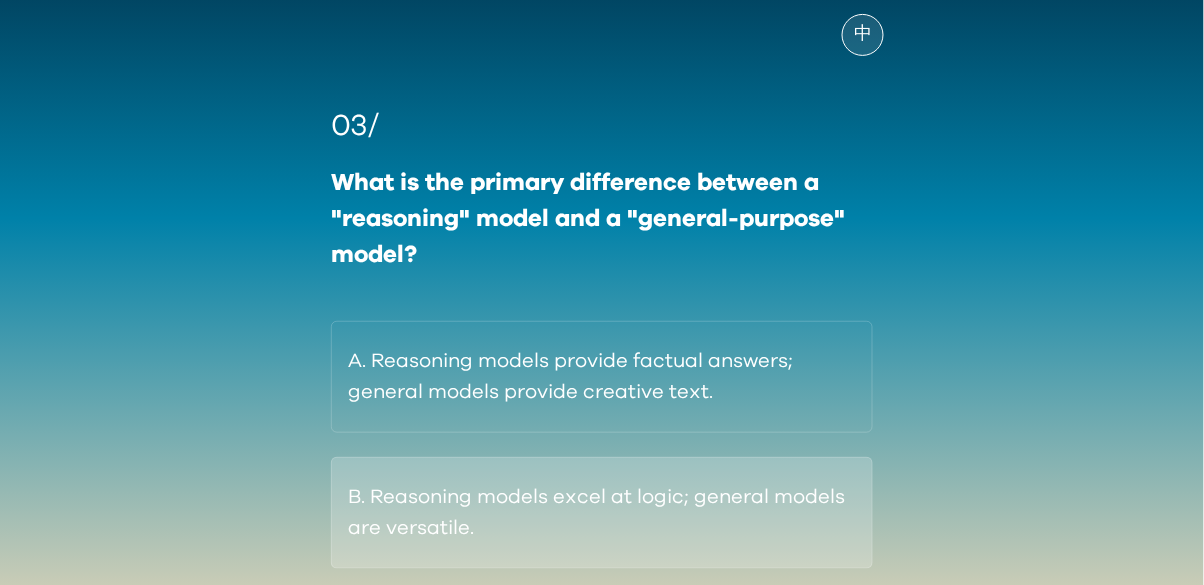 click on "B. Reasoning models excel at logic; general models are versatile." at bounding box center (602, 513) 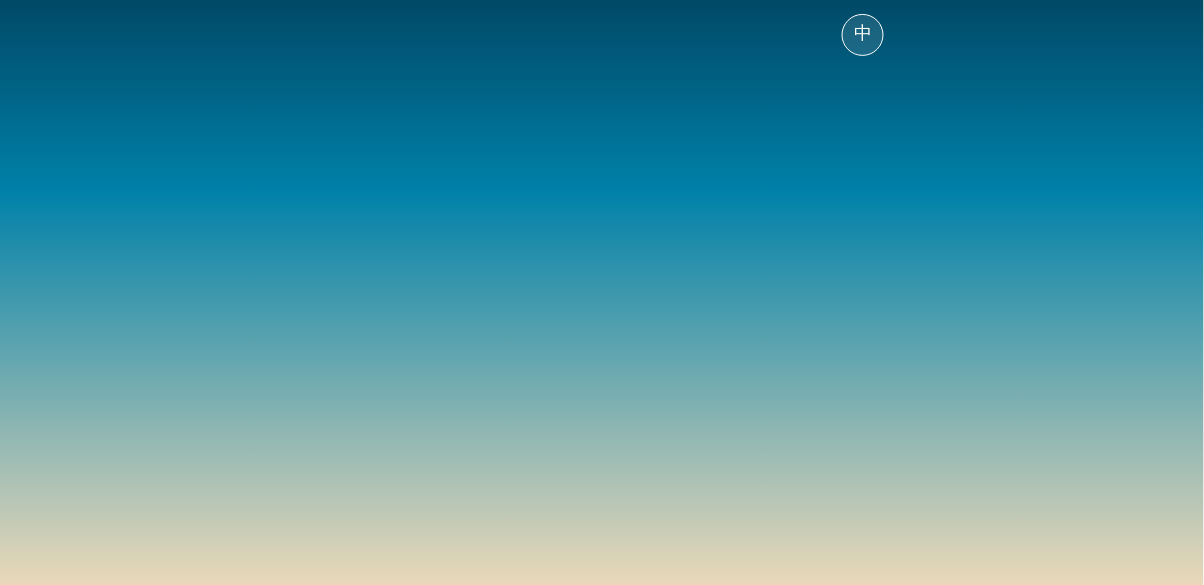 scroll, scrollTop: 64, scrollLeft: 0, axis: vertical 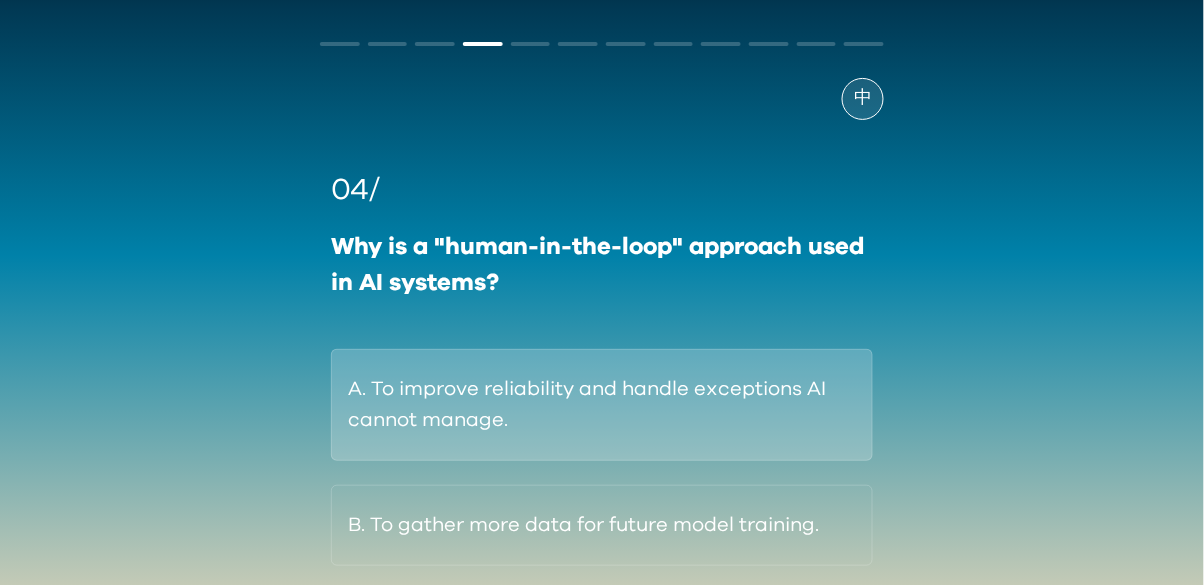click on "A. To improve reliability and handle exceptions AI cannot manage." at bounding box center [602, 405] 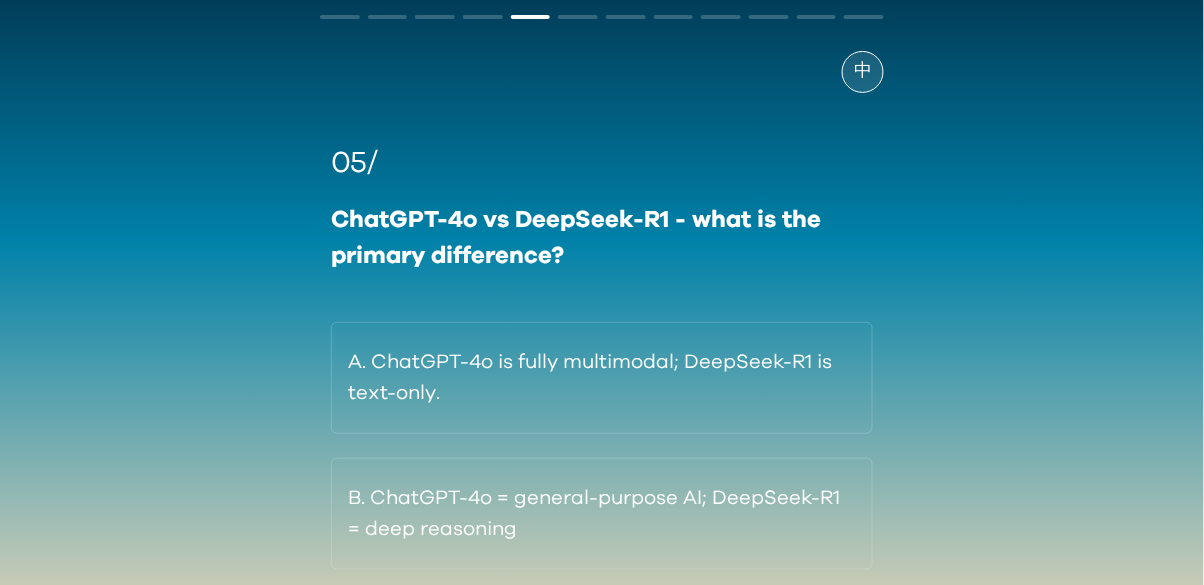 scroll, scrollTop: 92, scrollLeft: 0, axis: vertical 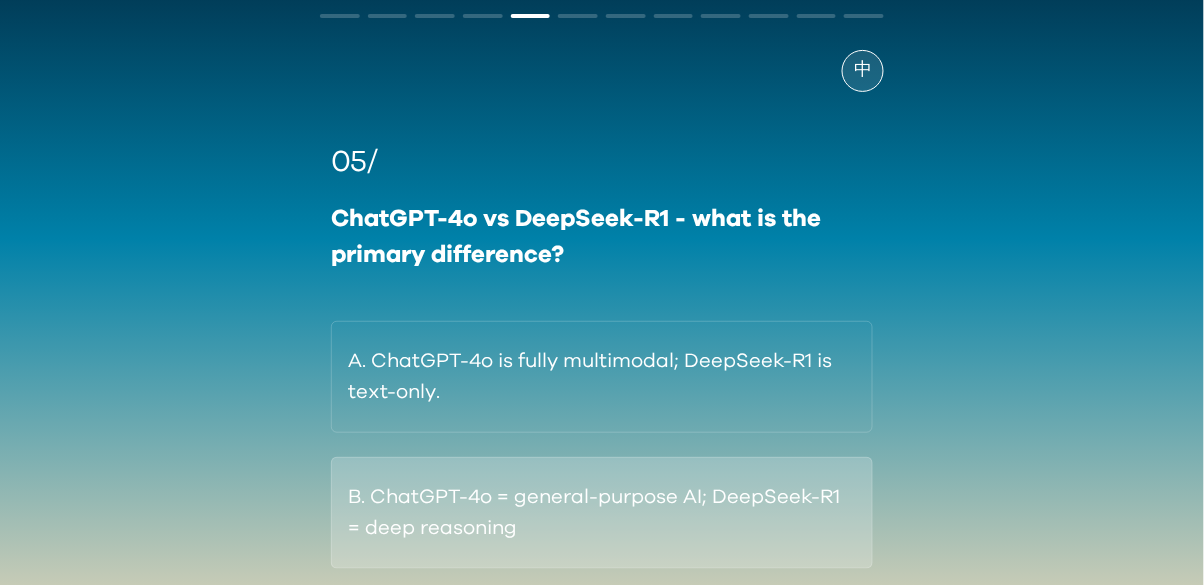 click on "B. ChatGPT-4o = general-purpose AI; DeepSeek-R1 = deep reasoning" at bounding box center [602, 513] 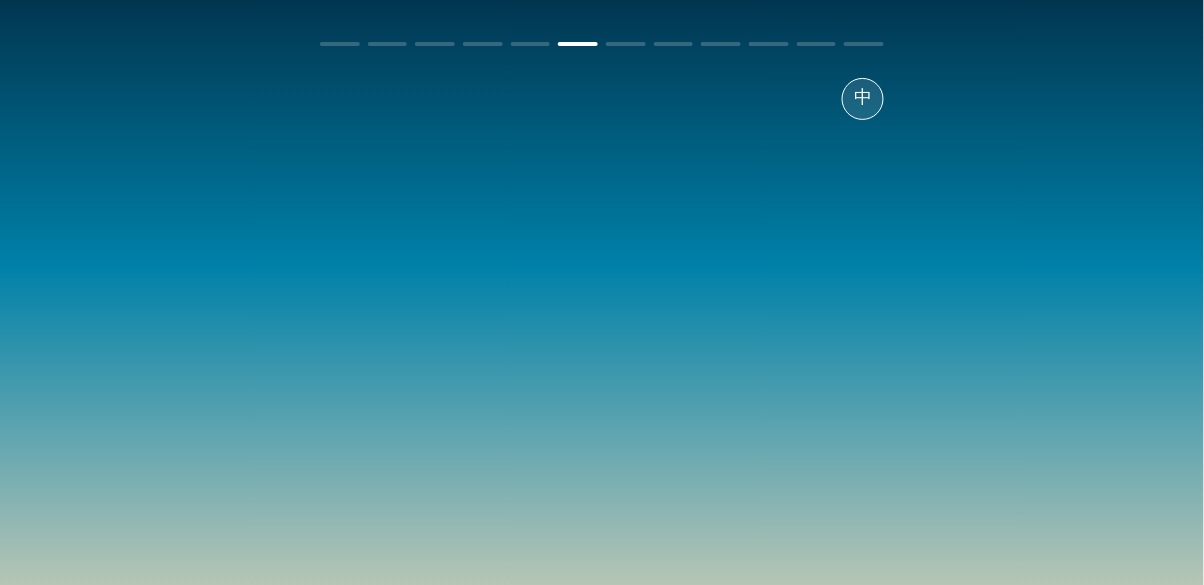 scroll, scrollTop: 92, scrollLeft: 0, axis: vertical 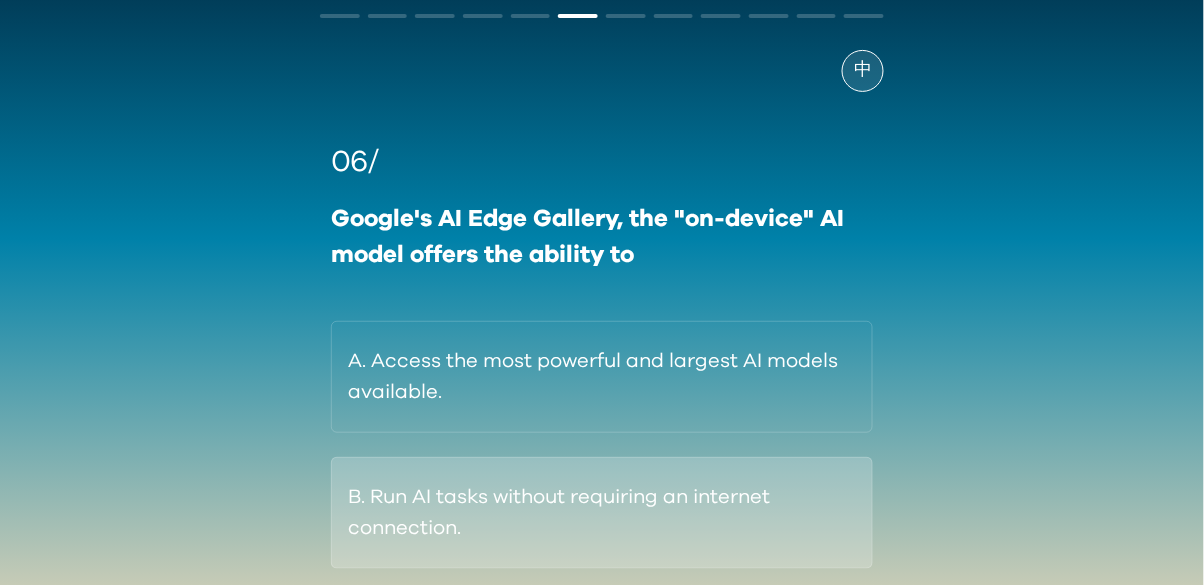 click on "B. Run AI tasks without requiring an internet connection." at bounding box center [602, 513] 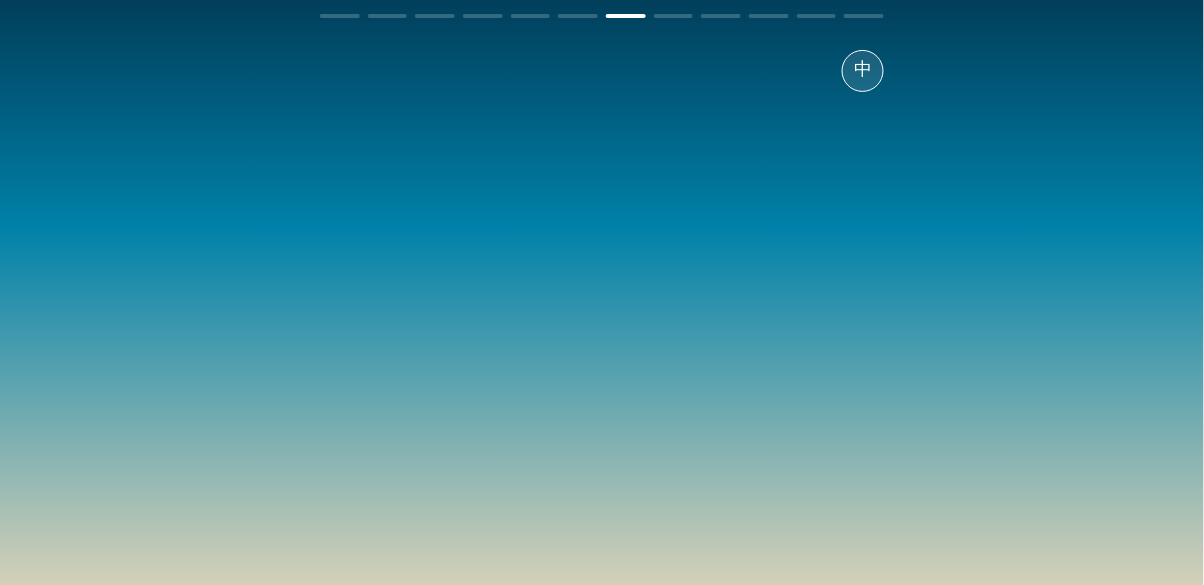 scroll, scrollTop: 64, scrollLeft: 0, axis: vertical 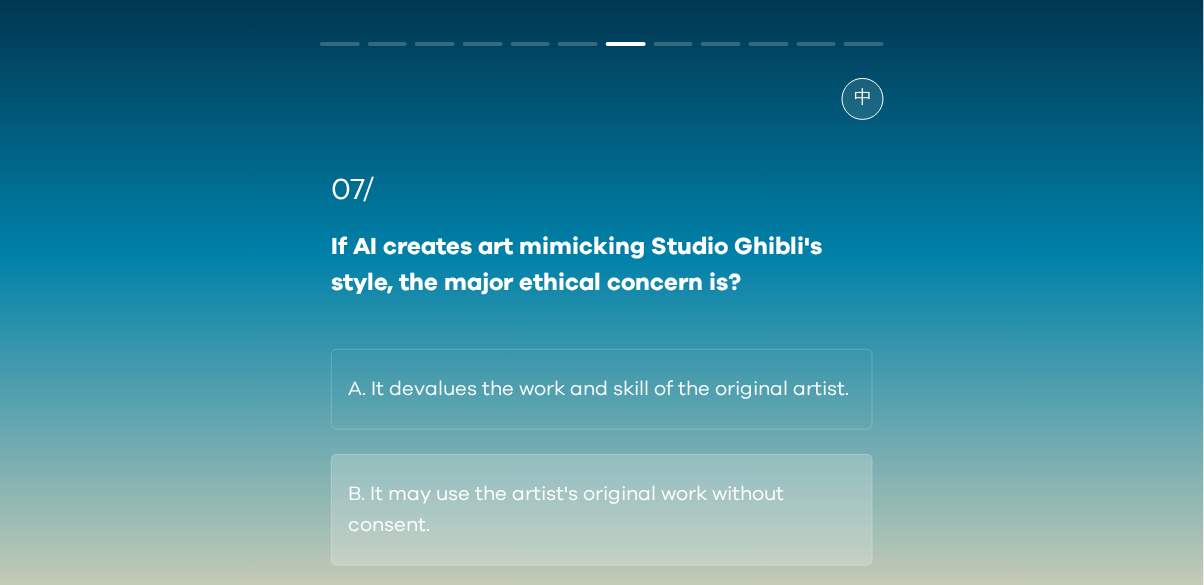 click on "B. It may use the artist's original work without consent." at bounding box center (602, 510) 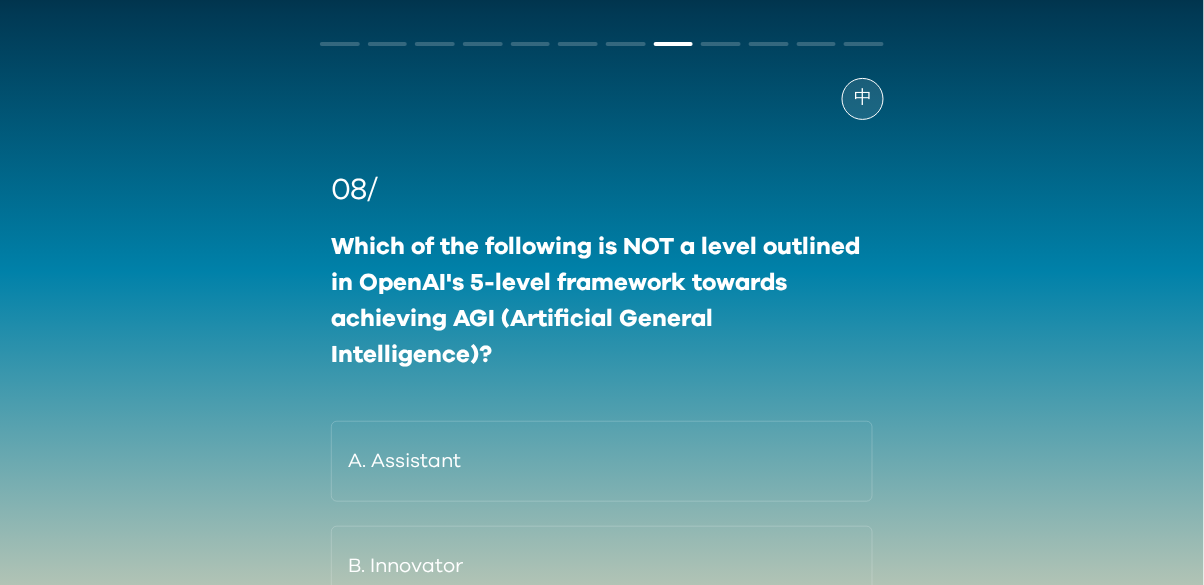 scroll, scrollTop: 102, scrollLeft: 0, axis: vertical 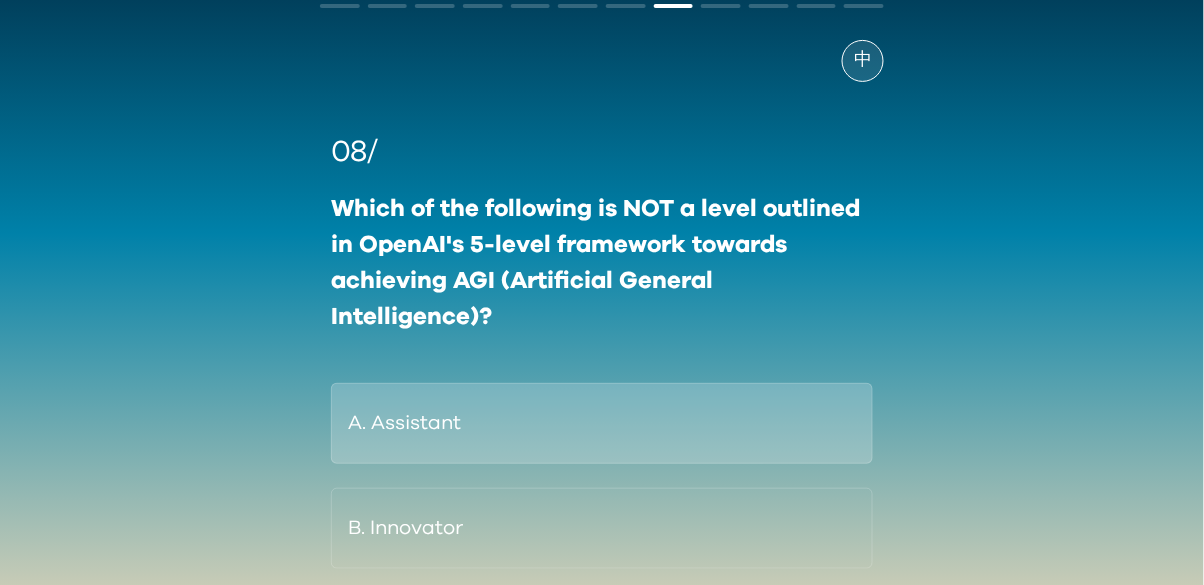 click on "A. Assistant" at bounding box center [602, 423] 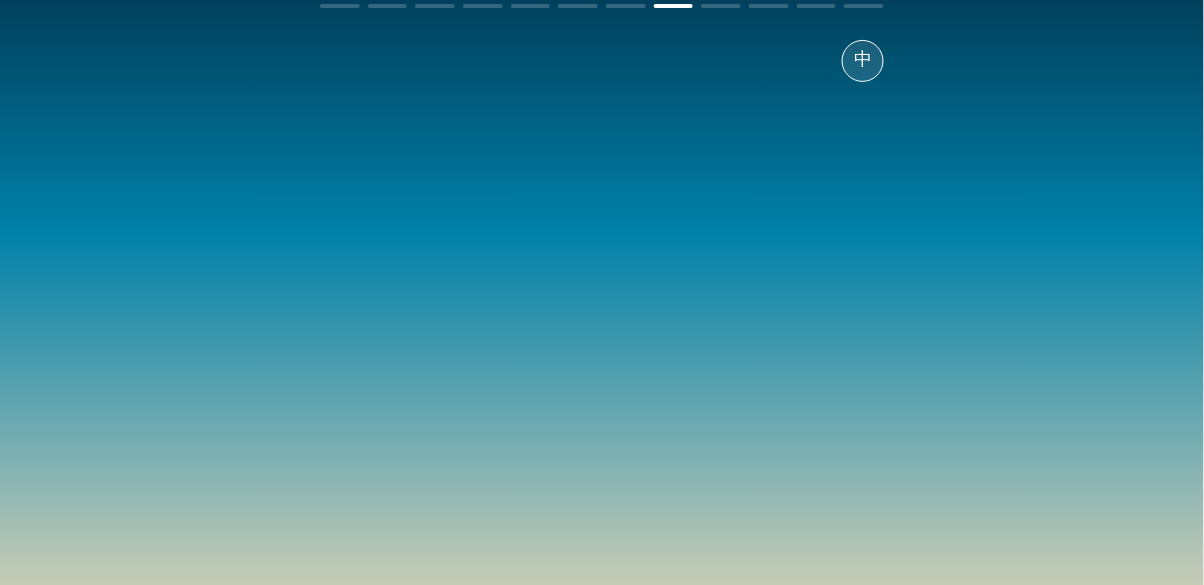 scroll, scrollTop: 64, scrollLeft: 0, axis: vertical 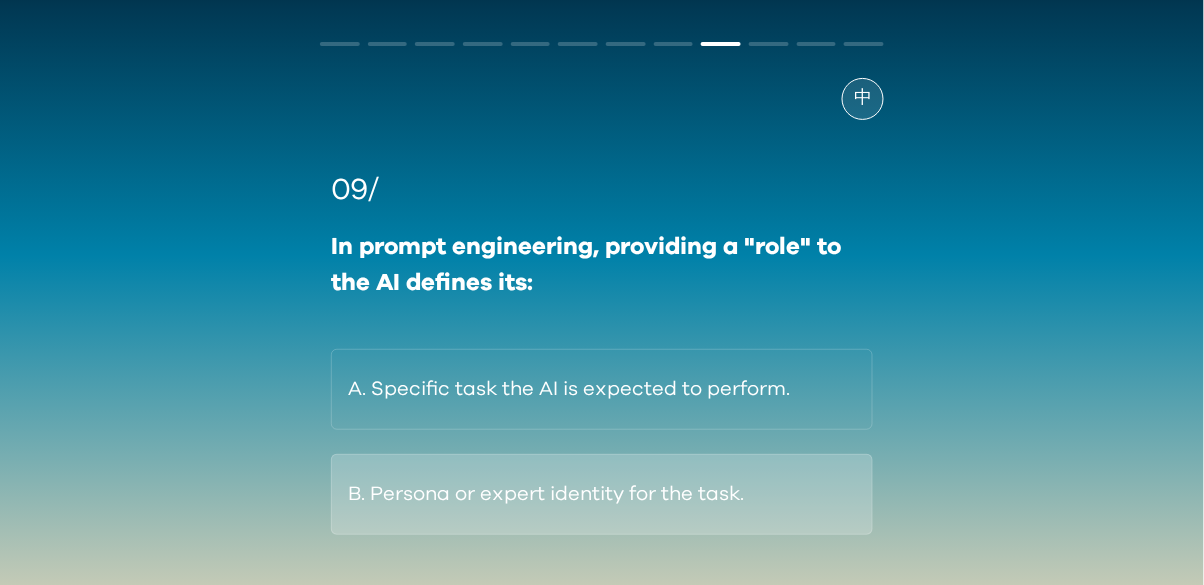 click on "B. Persona or expert identity for the task." at bounding box center [602, 494] 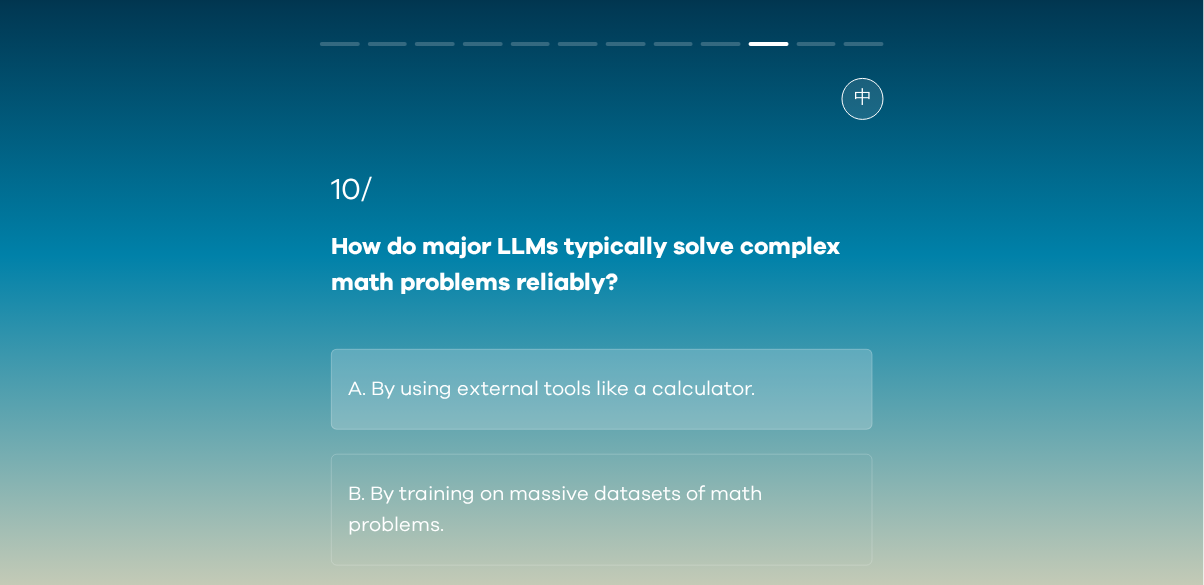 click on "A. By using external tools like a calculator." at bounding box center (602, 389) 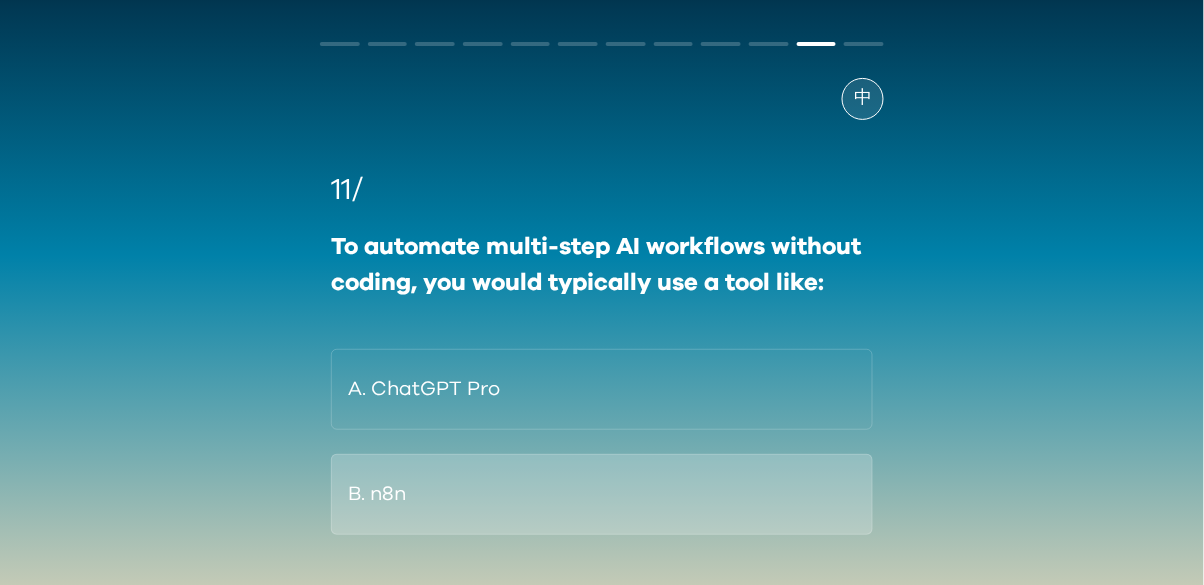 click on "B. n8n" at bounding box center [602, 494] 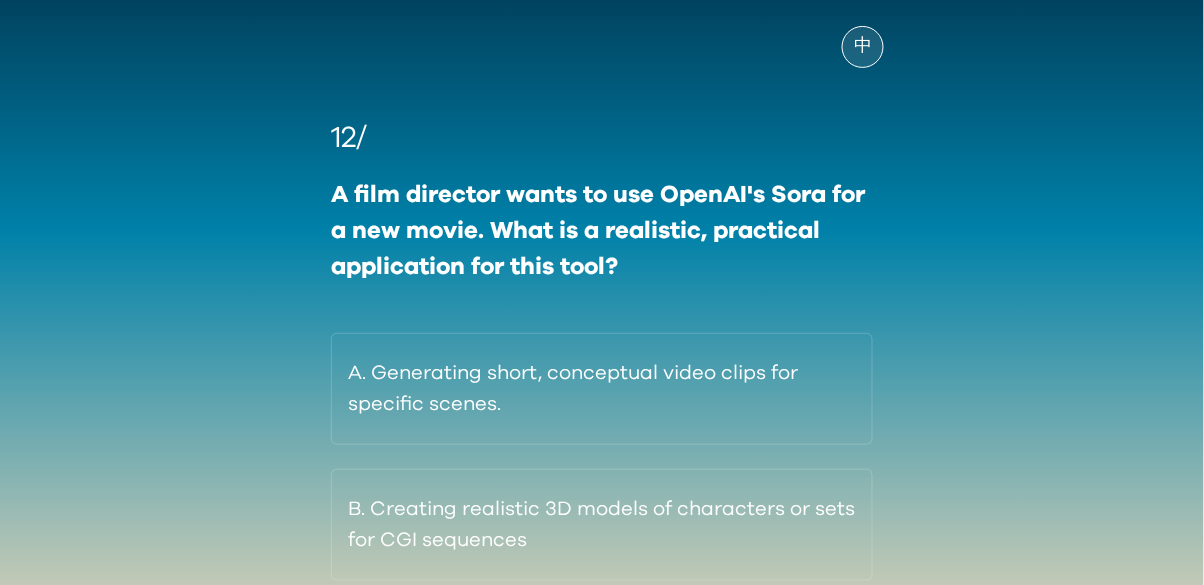 scroll, scrollTop: 117, scrollLeft: 0, axis: vertical 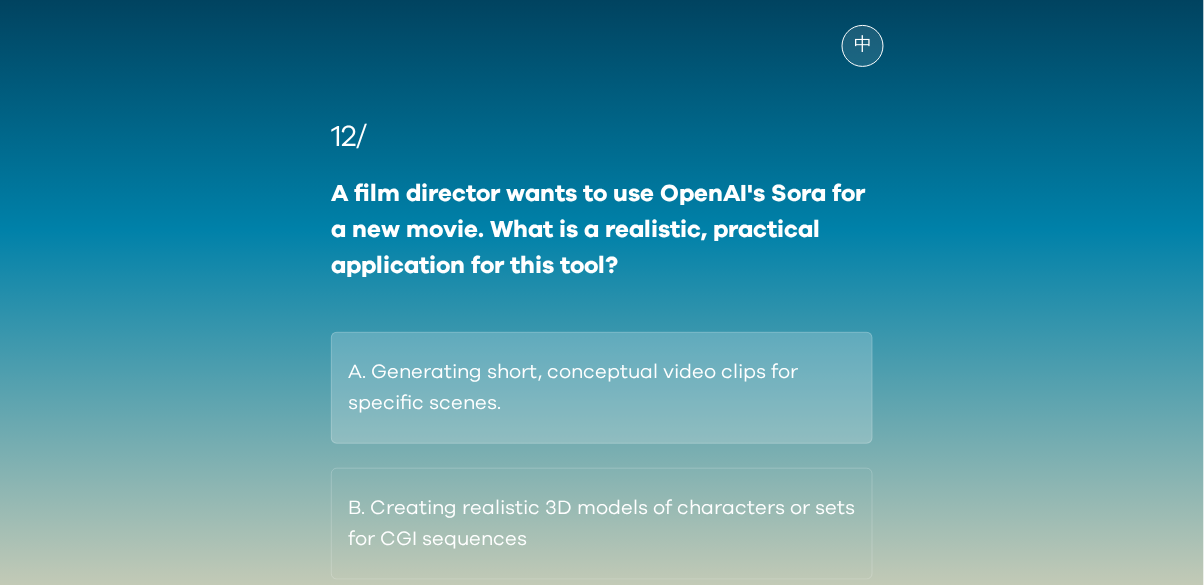click on "A. Generating short, conceptual video clips for specific scenes." at bounding box center (602, 388) 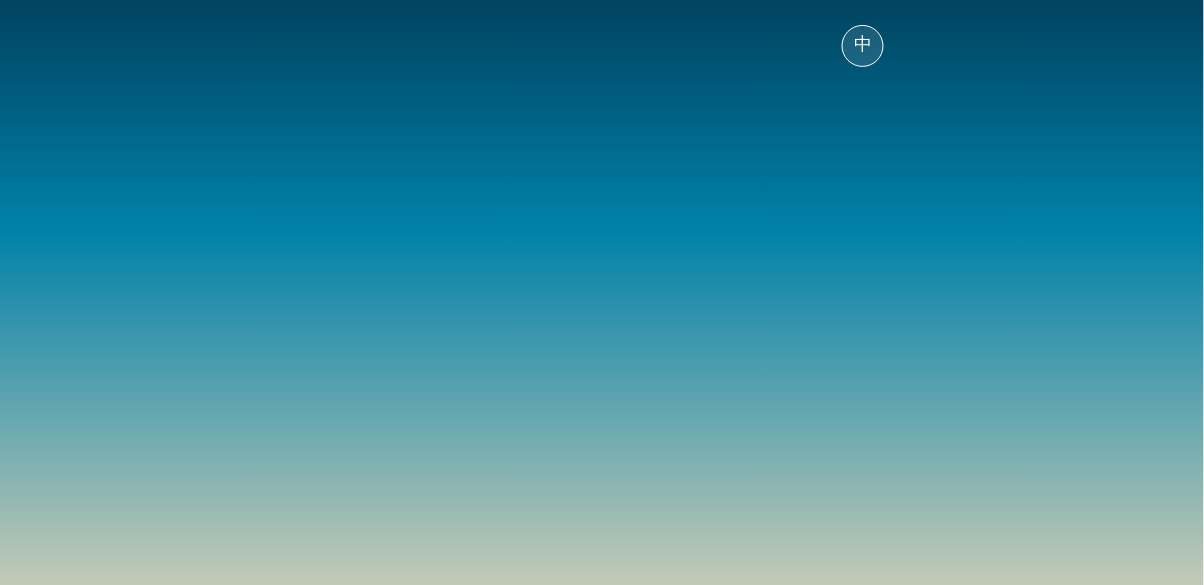 scroll, scrollTop: 73, scrollLeft: 0, axis: vertical 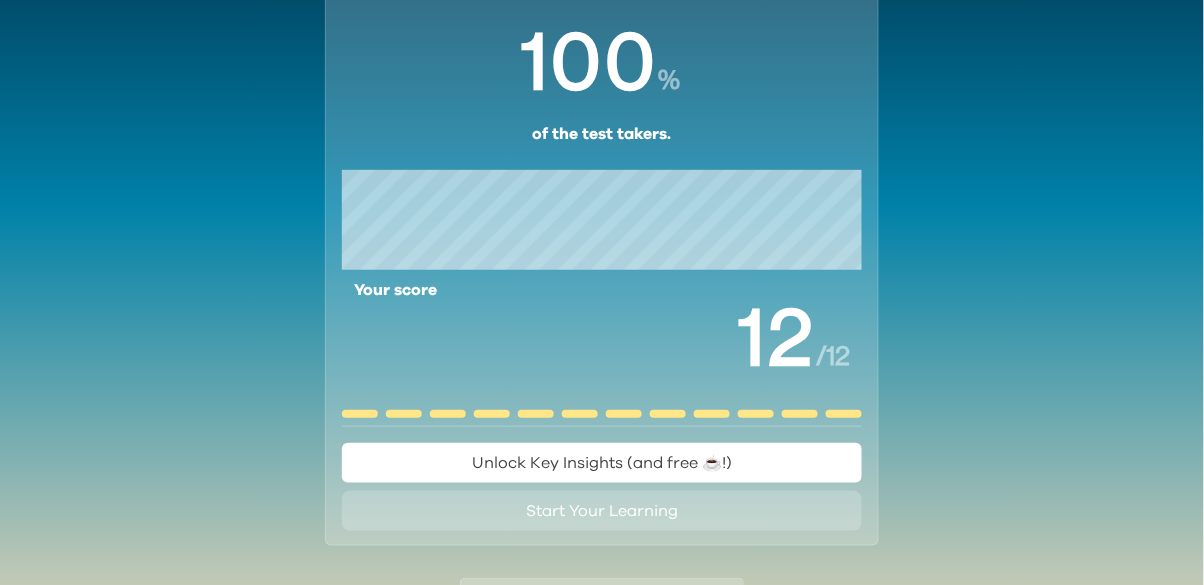 click on "Unlock Key Insights (and free ☕️!)" at bounding box center [602, 463] 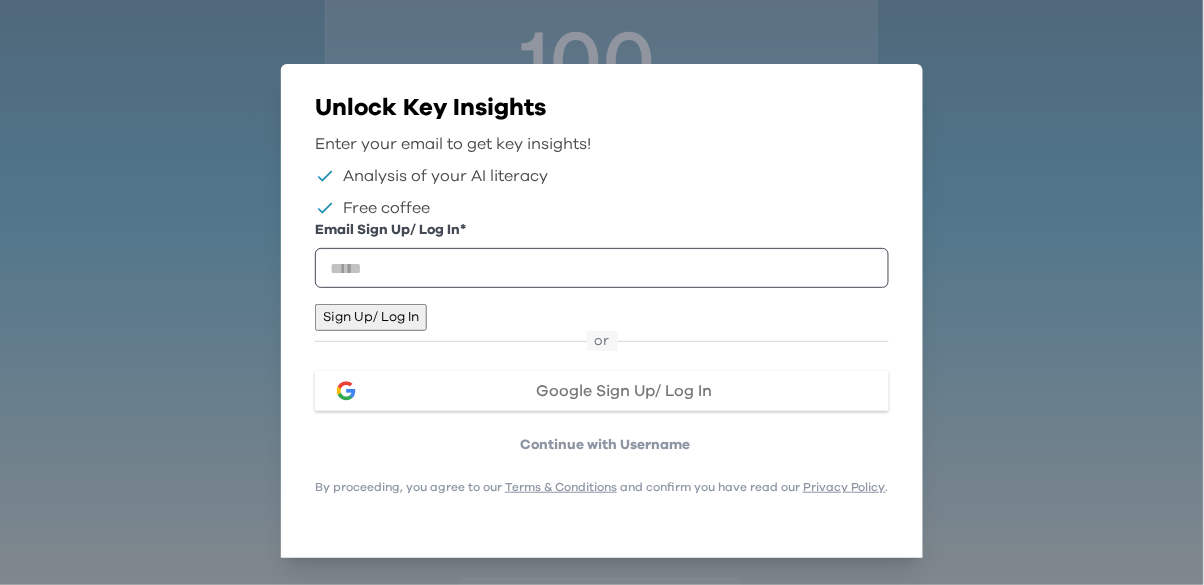 click 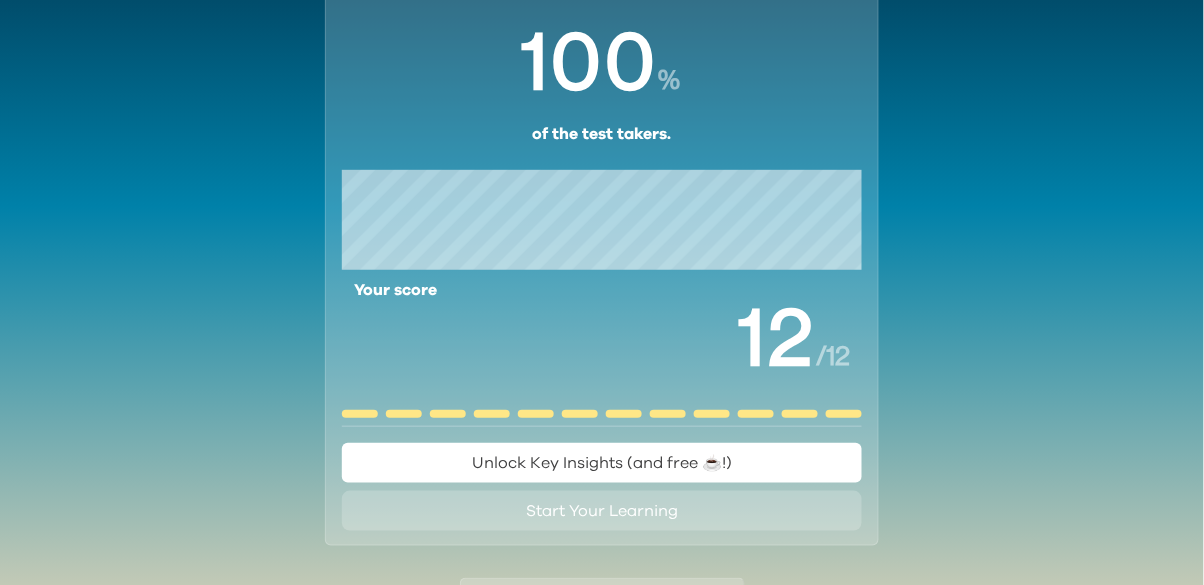 click on "Start Your Learning" at bounding box center [602, 511] 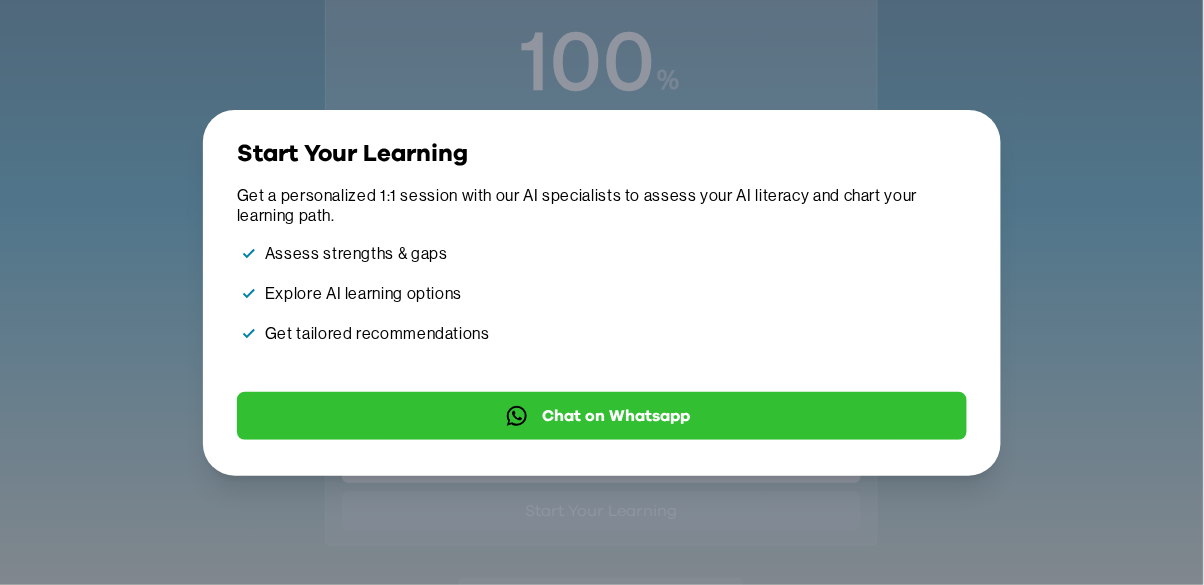 click on "Close" at bounding box center [957, 147] 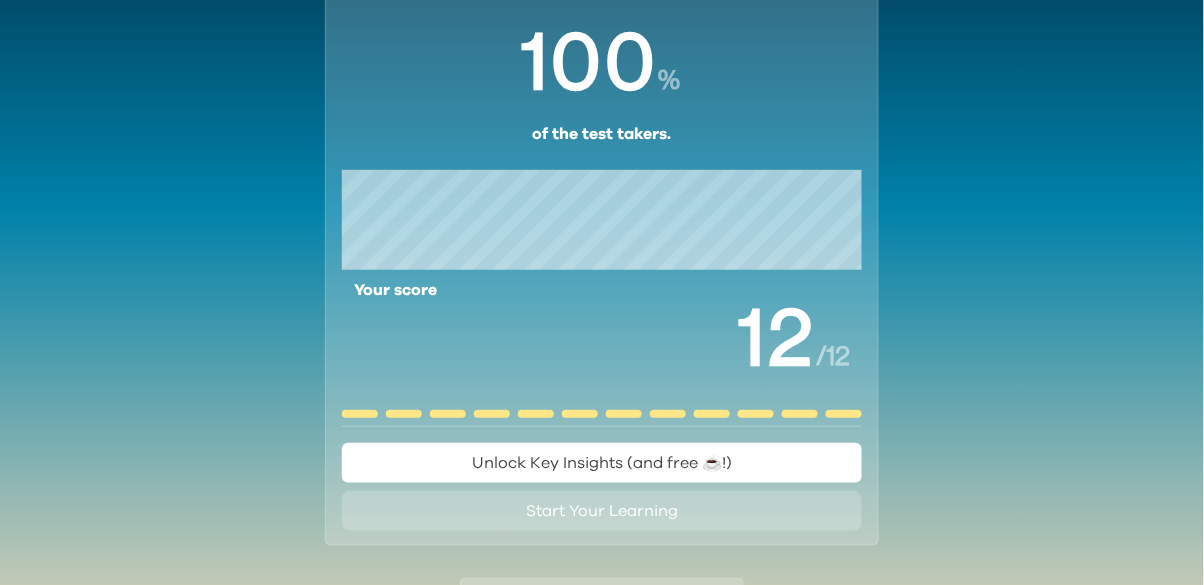 click on "Unlock Key Insights (and free ☕️!)" at bounding box center (602, 463) 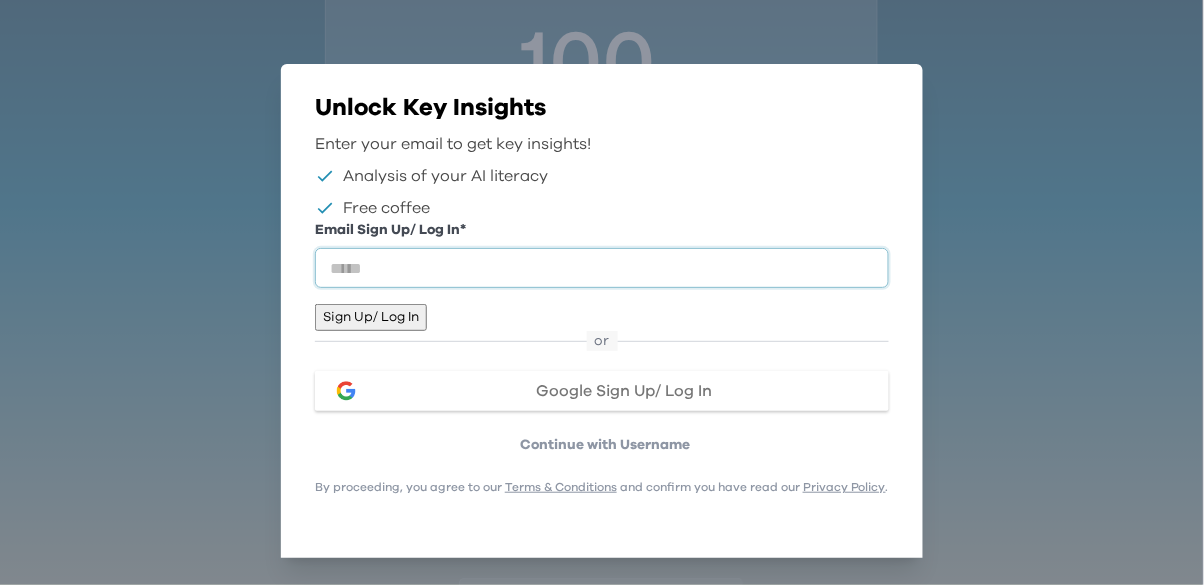 click at bounding box center (602, 268) 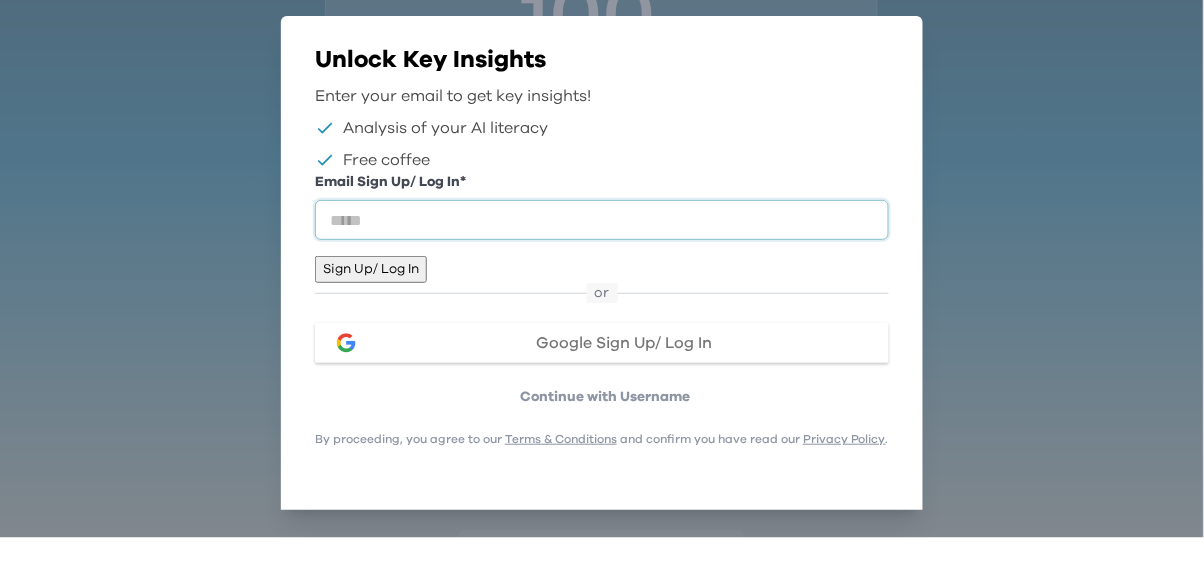 scroll, scrollTop: 163, scrollLeft: 0, axis: vertical 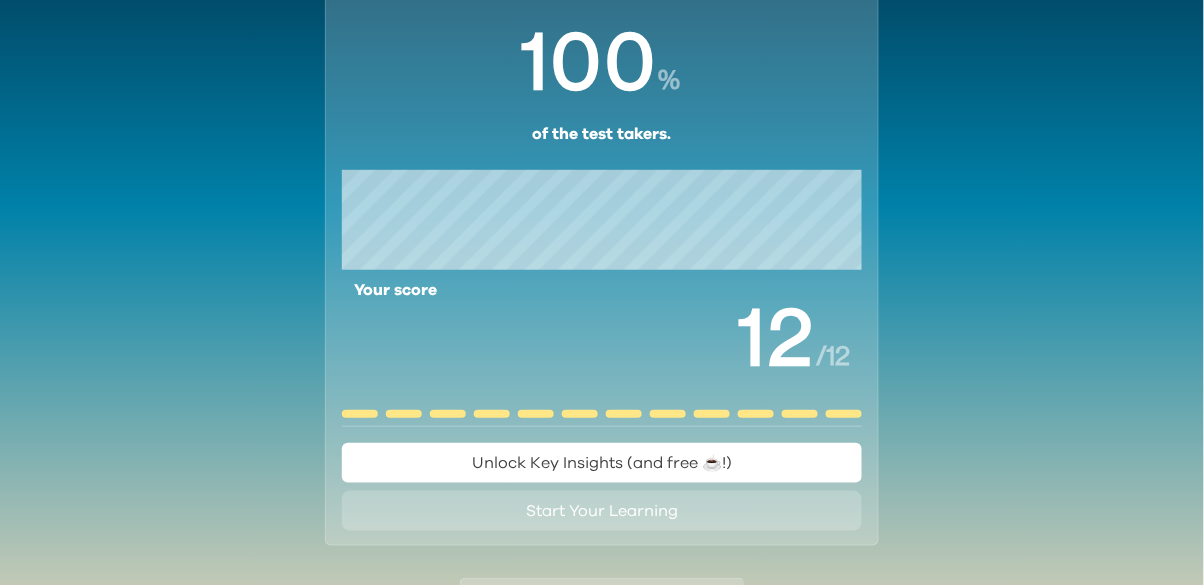 click on "Unlock Key Insights (and free ☕️!)" at bounding box center (602, 463) 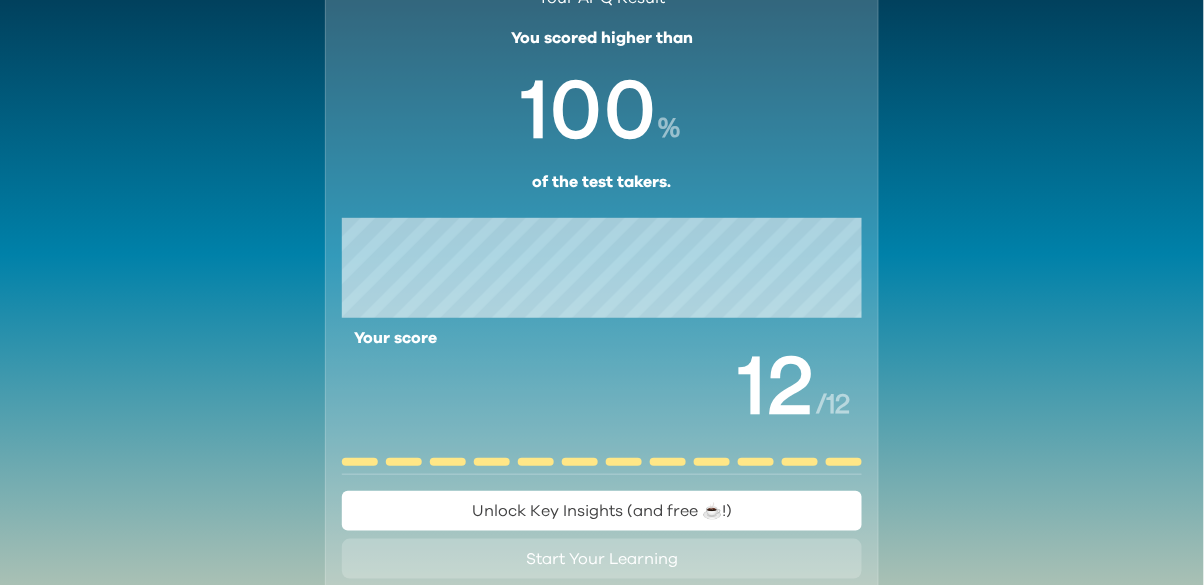 scroll, scrollTop: 110, scrollLeft: 0, axis: vertical 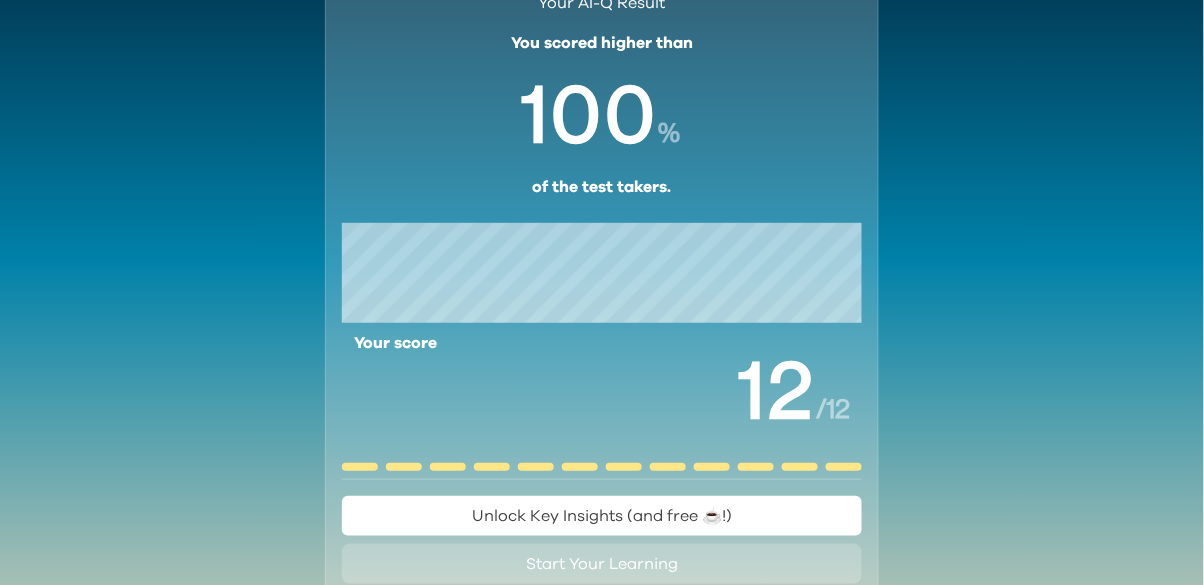 click on "Unlock Key Insights (and free ☕️!)" at bounding box center [602, 516] 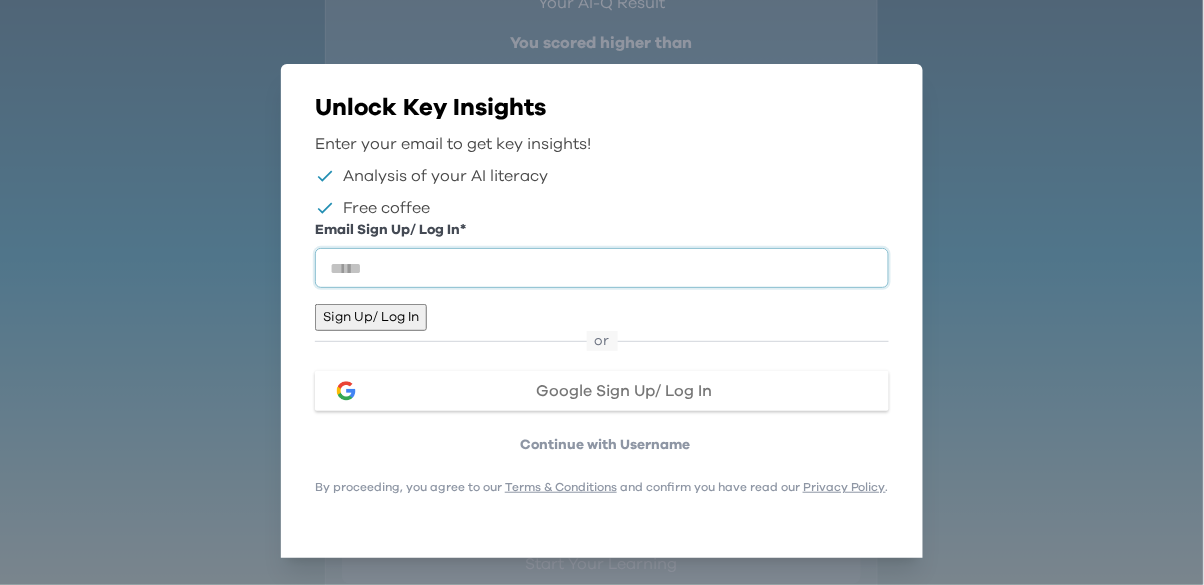 click at bounding box center (602, 268) 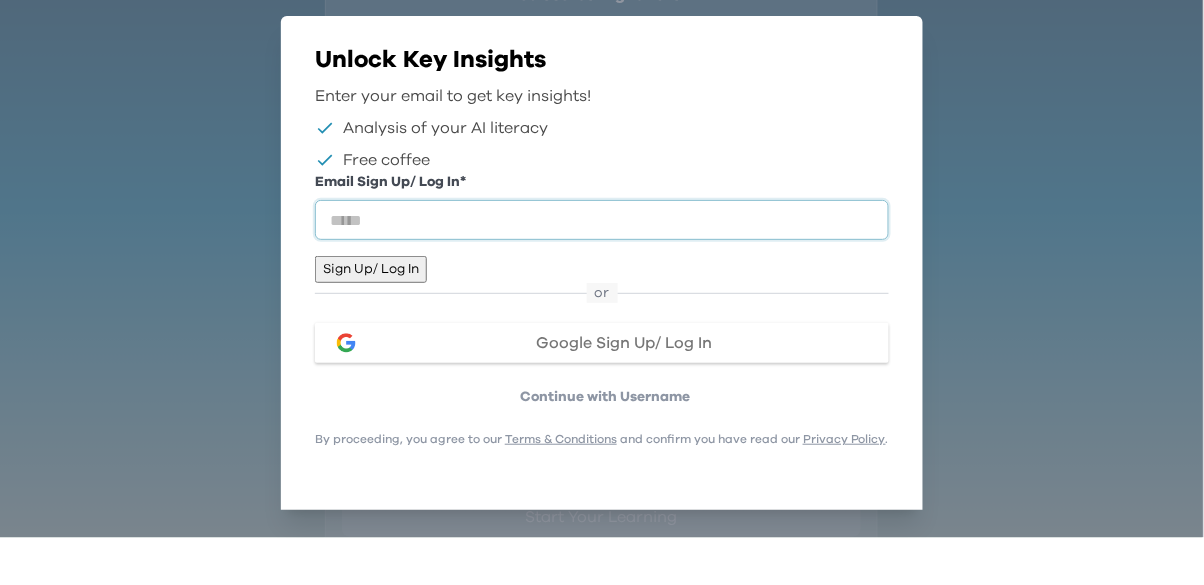 scroll, scrollTop: 110, scrollLeft: 0, axis: vertical 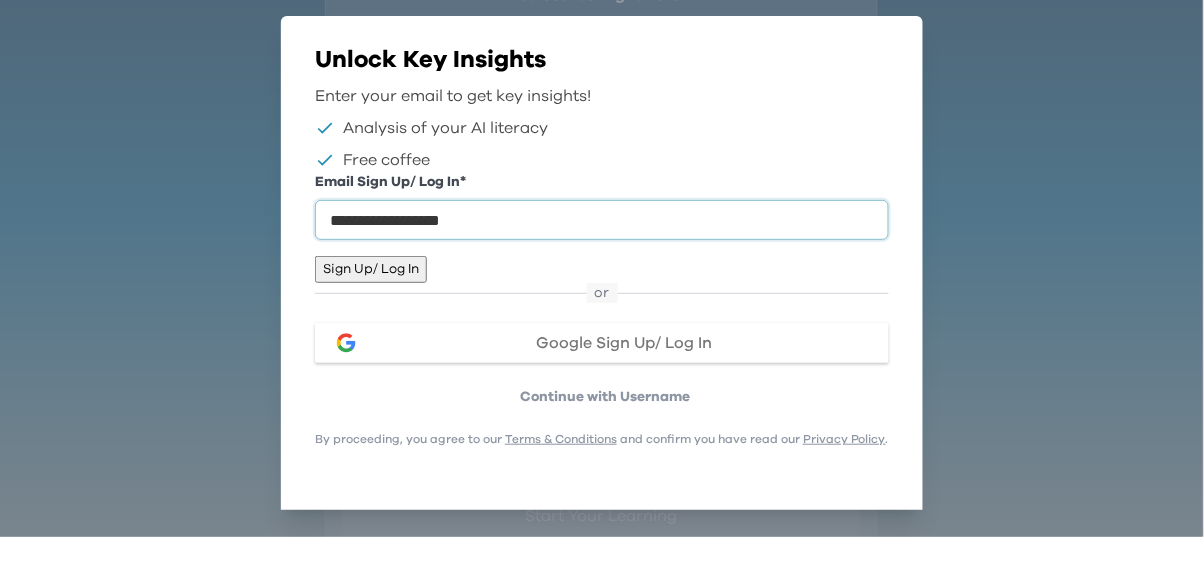type on "**********" 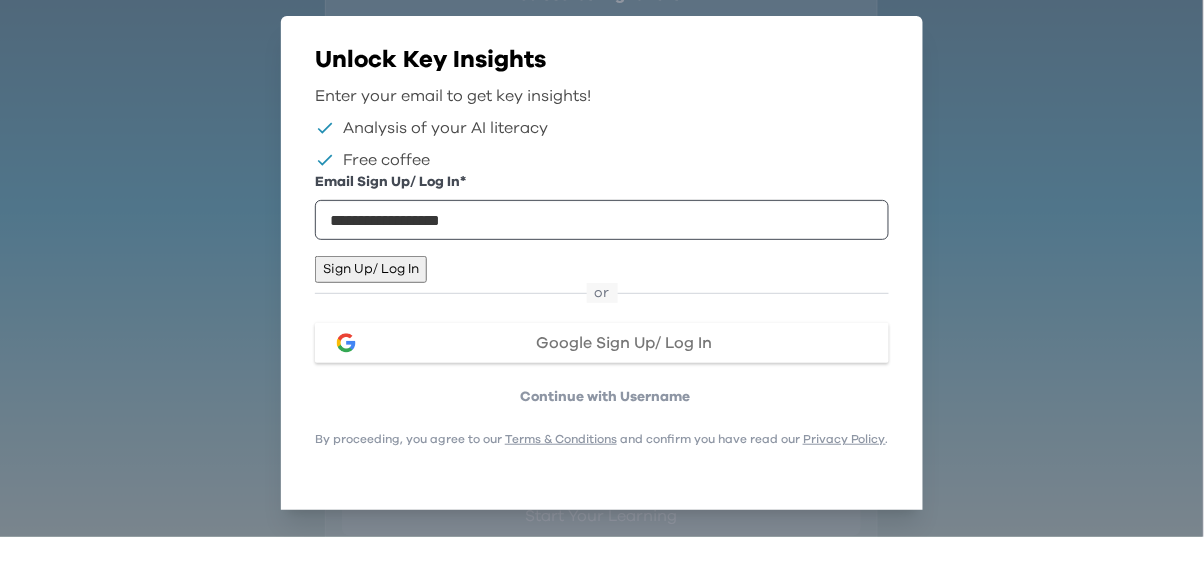 click on "Sign Up/ Log In" at bounding box center [371, 317] 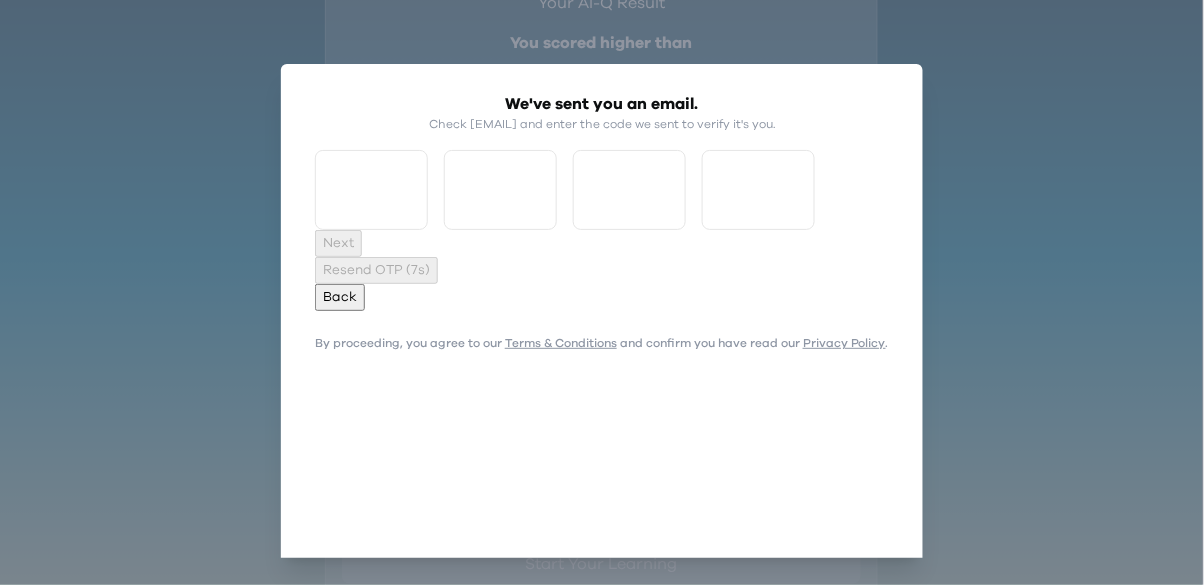 click on "Back" at bounding box center [340, 297] 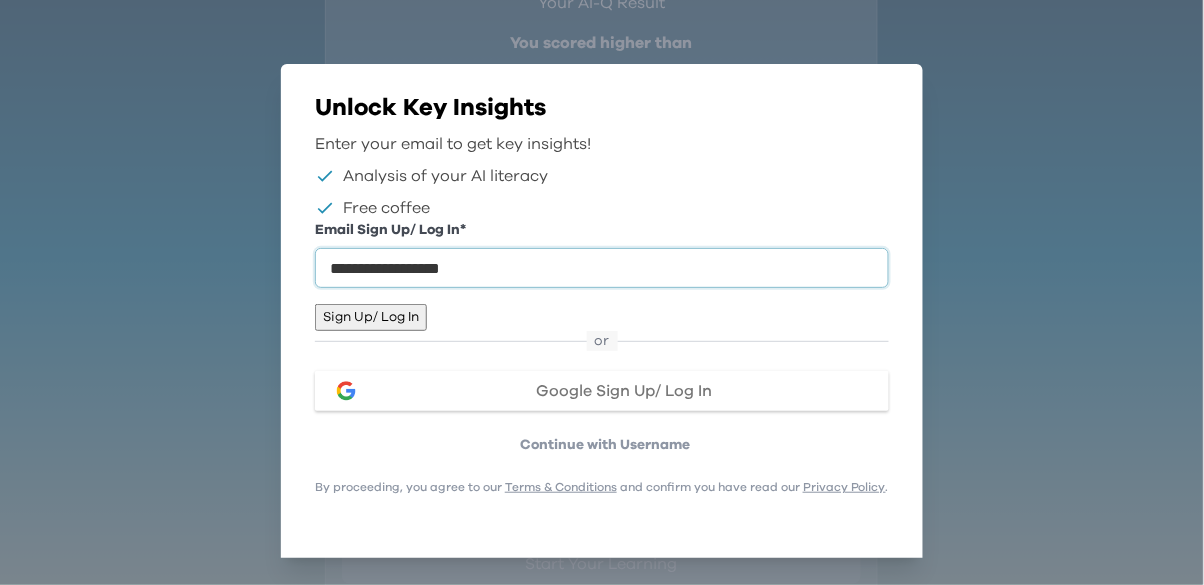 click on "**********" at bounding box center [602, 268] 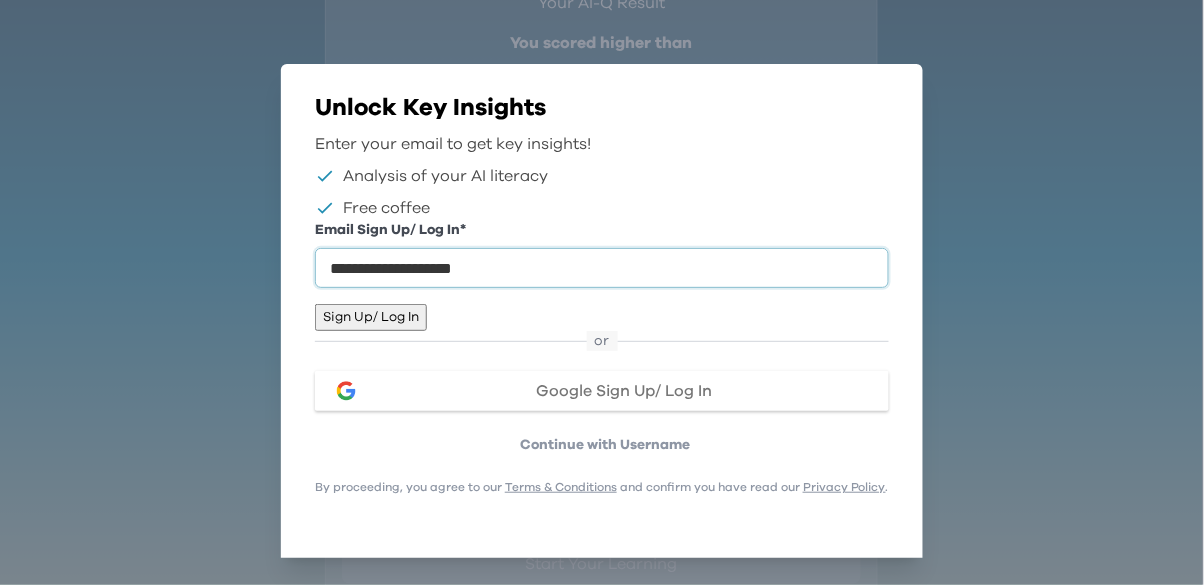 type on "**********" 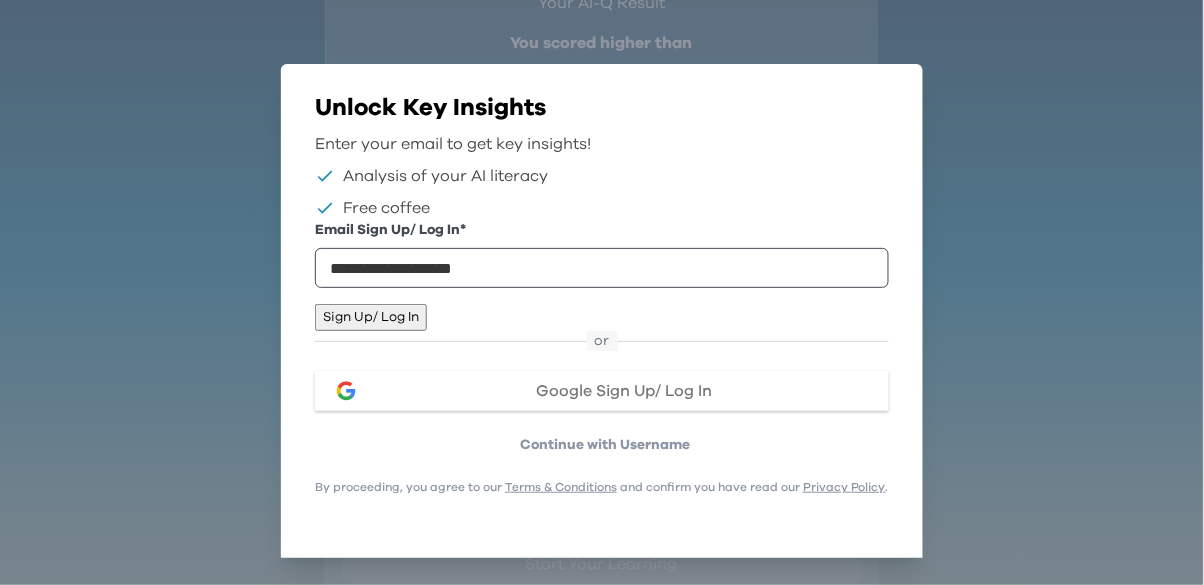 click on "Sign Up/ Log In" at bounding box center (371, 317) 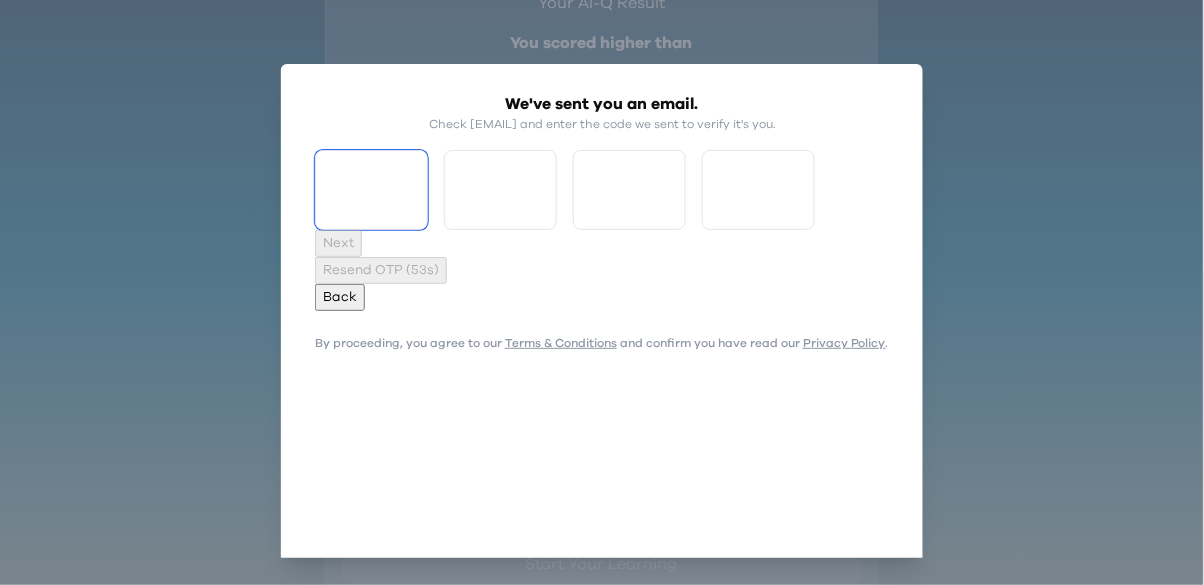 click at bounding box center [371, 190] 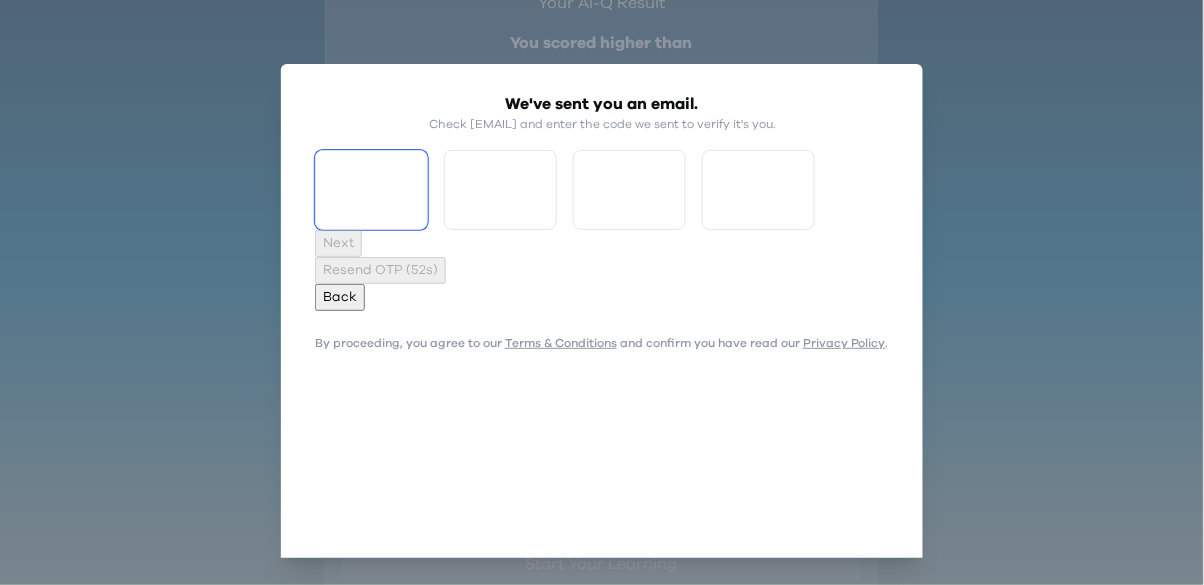 type on "*" 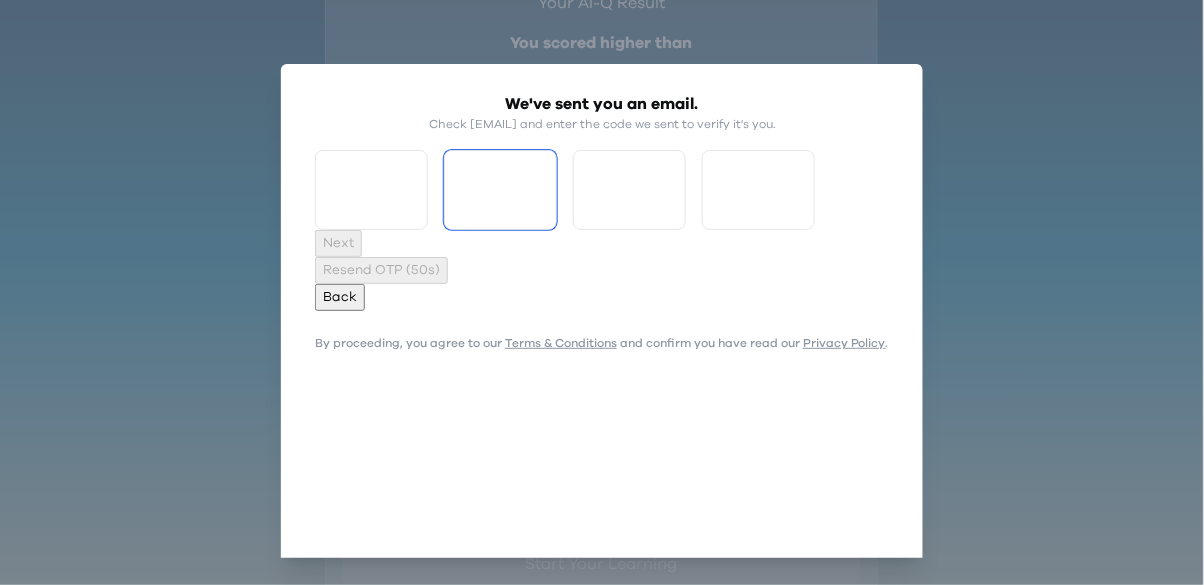 type on "*" 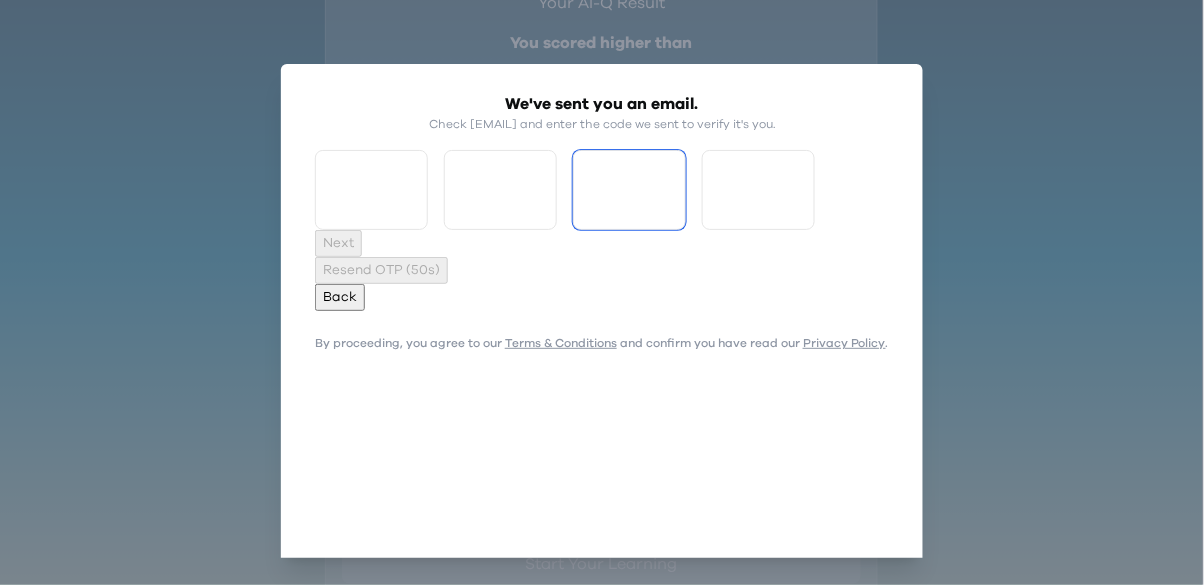 type on "*" 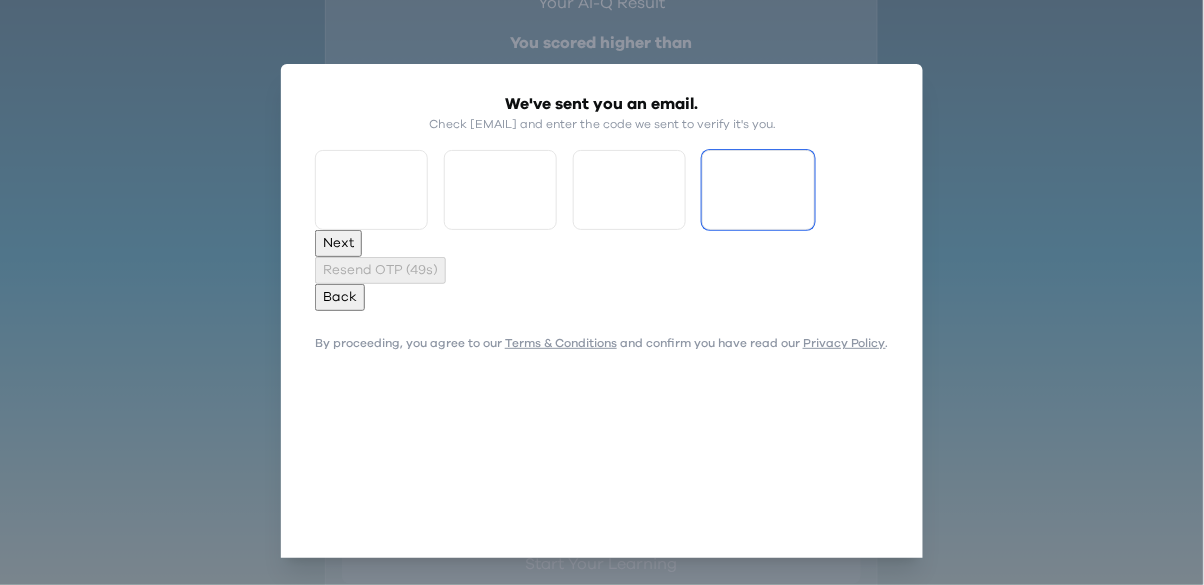 type on "*" 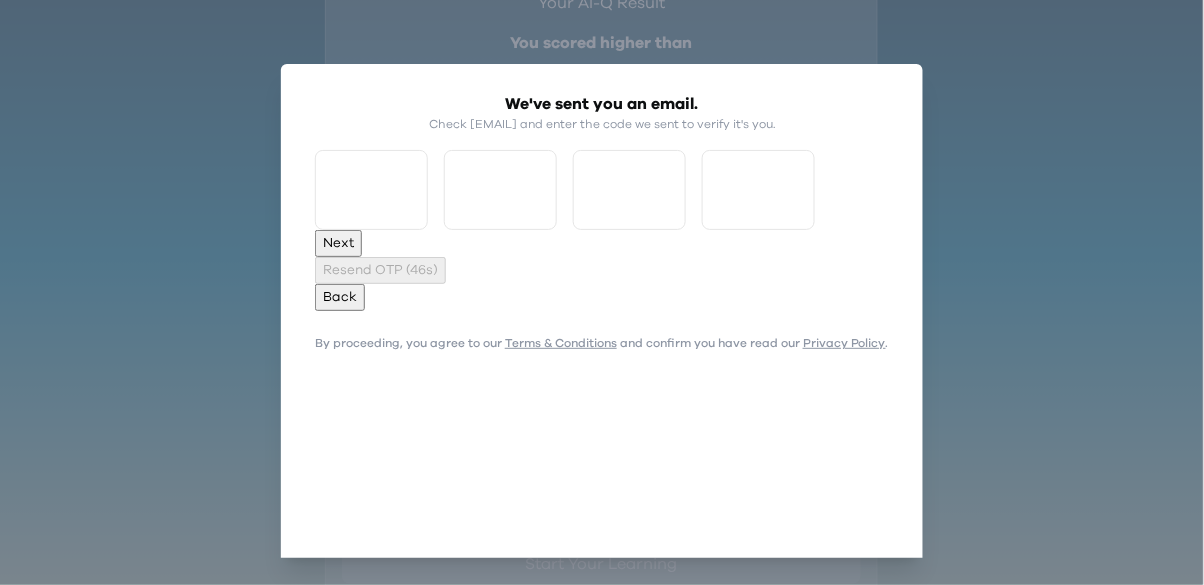 click on "Next" at bounding box center [338, 243] 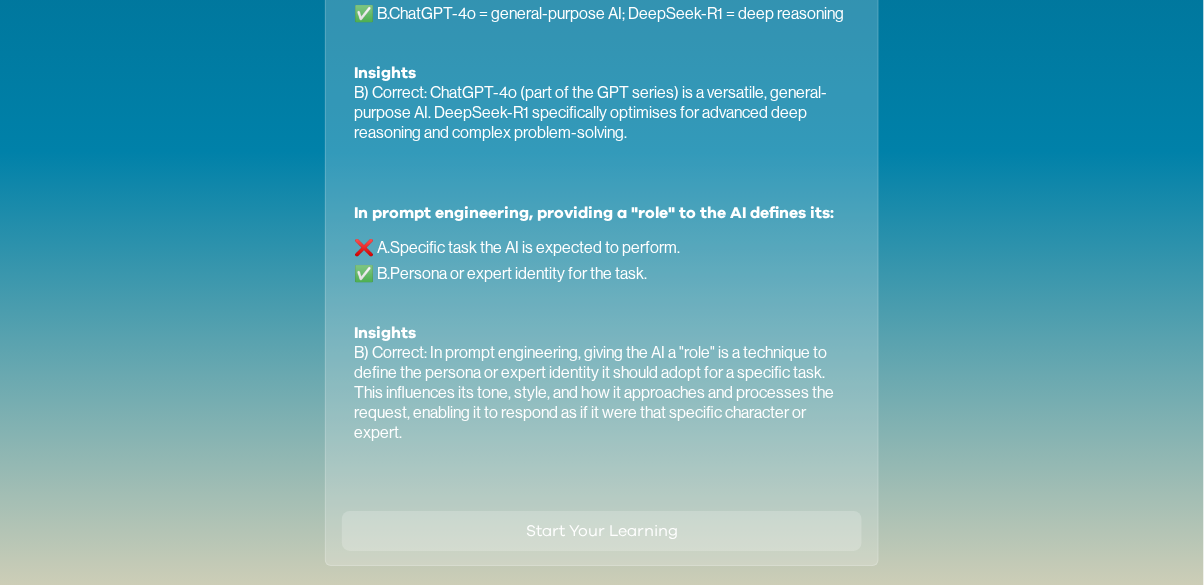 scroll, scrollTop: 1248, scrollLeft: 0, axis: vertical 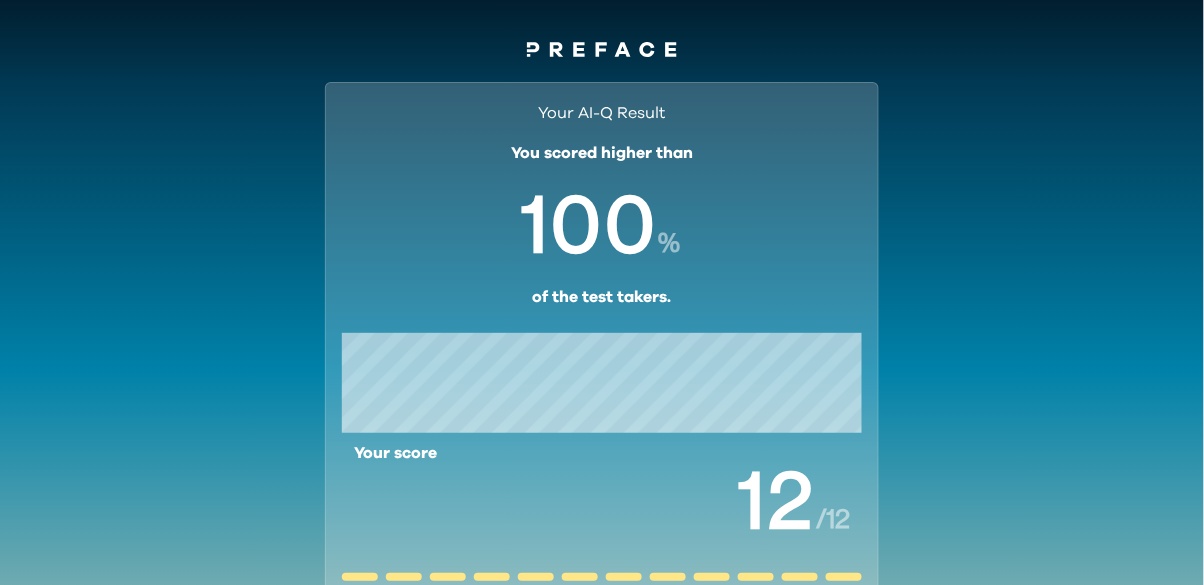 click on "Your AI-Q Result You scored higher than % of the test takers. Your score /  12 Unlock Key Insights (and free ☕️!) Start Your Learning Share Your Result Your AI-Q Result You scored higher than 100 % of the test takers. Your score 12 / 12 Powered by" at bounding box center (602, 463) 